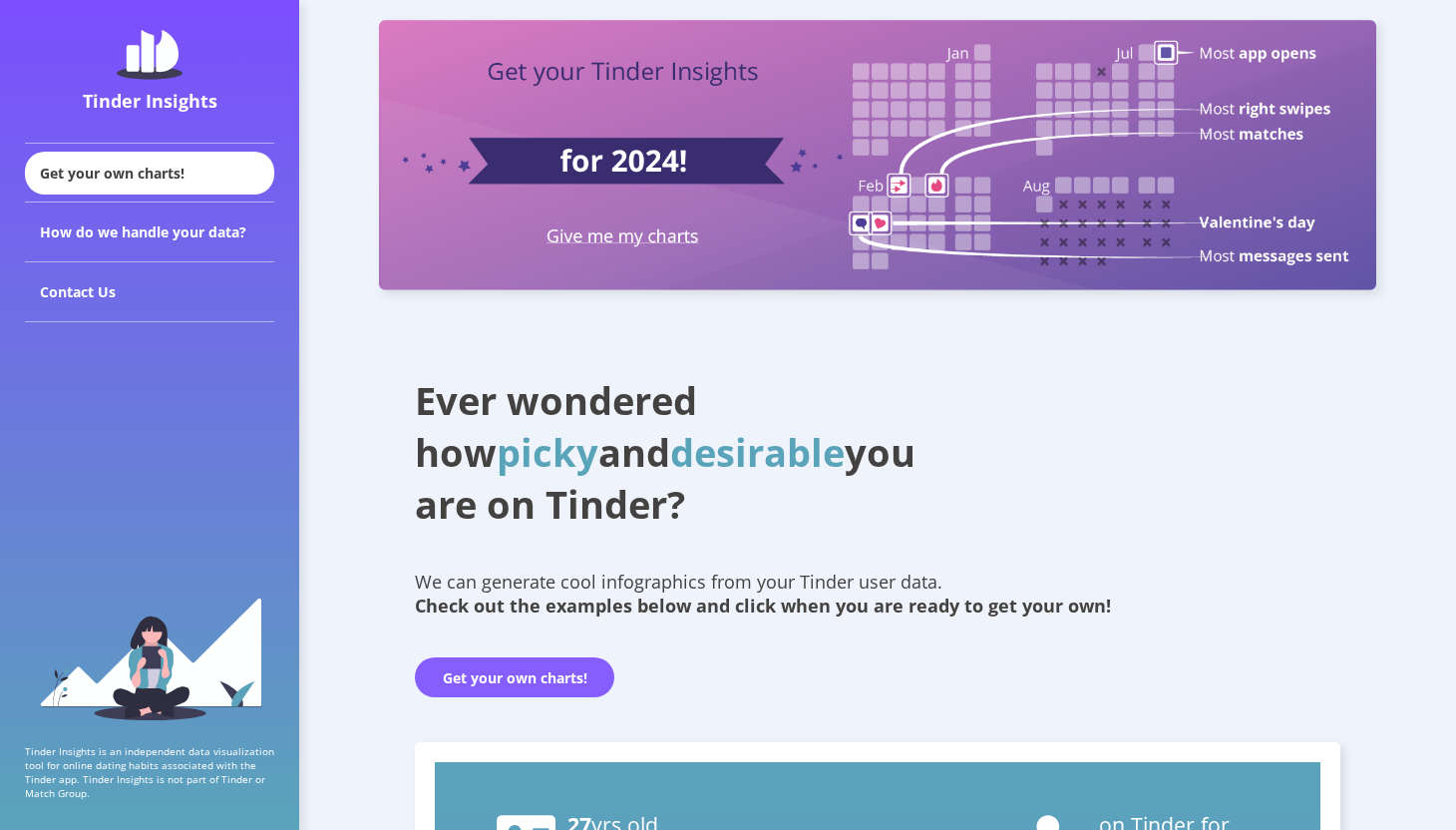 scroll, scrollTop: 0, scrollLeft: 0, axis: both 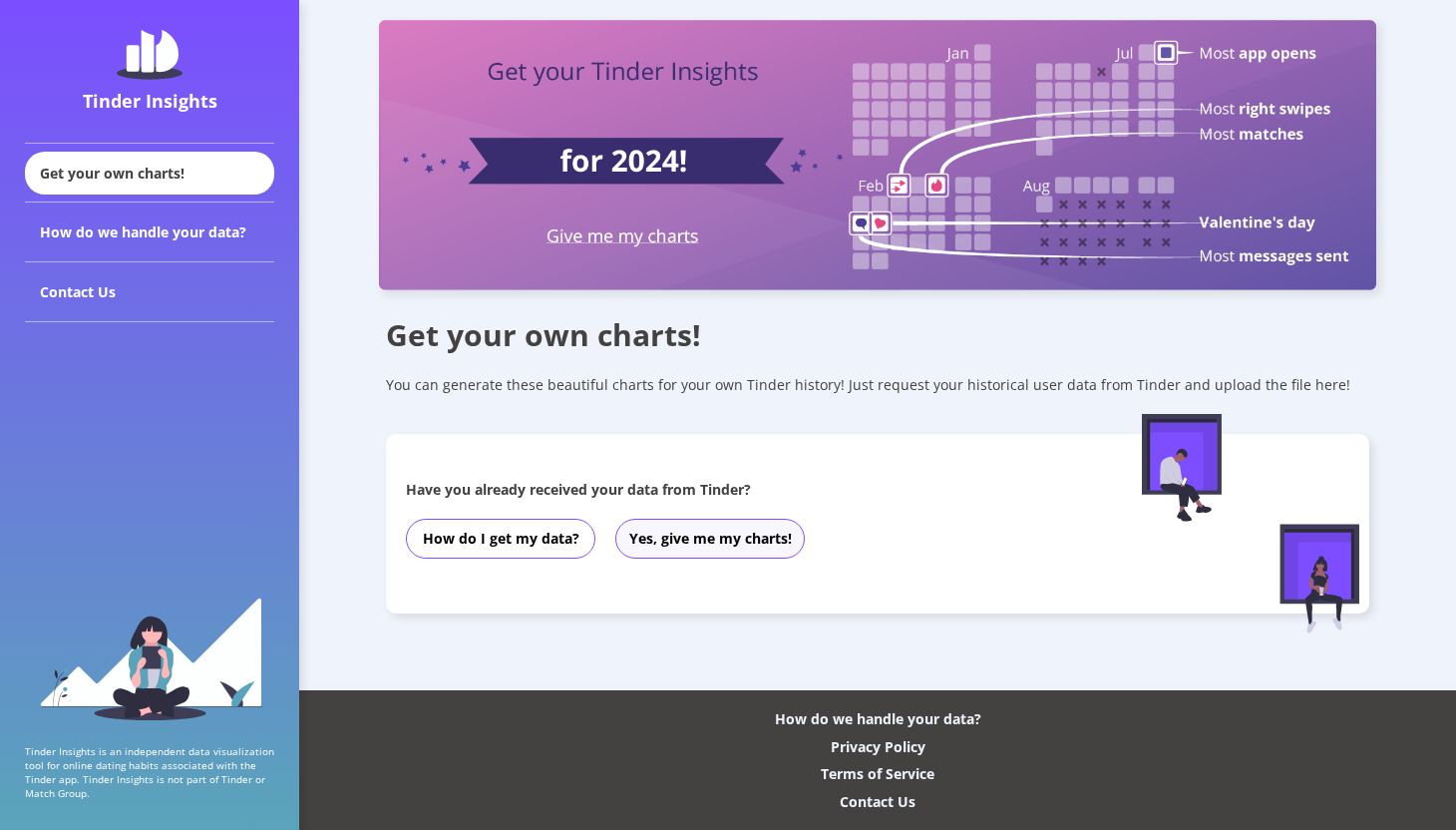 click on "Yes, give me my charts!" at bounding box center (710, 539) 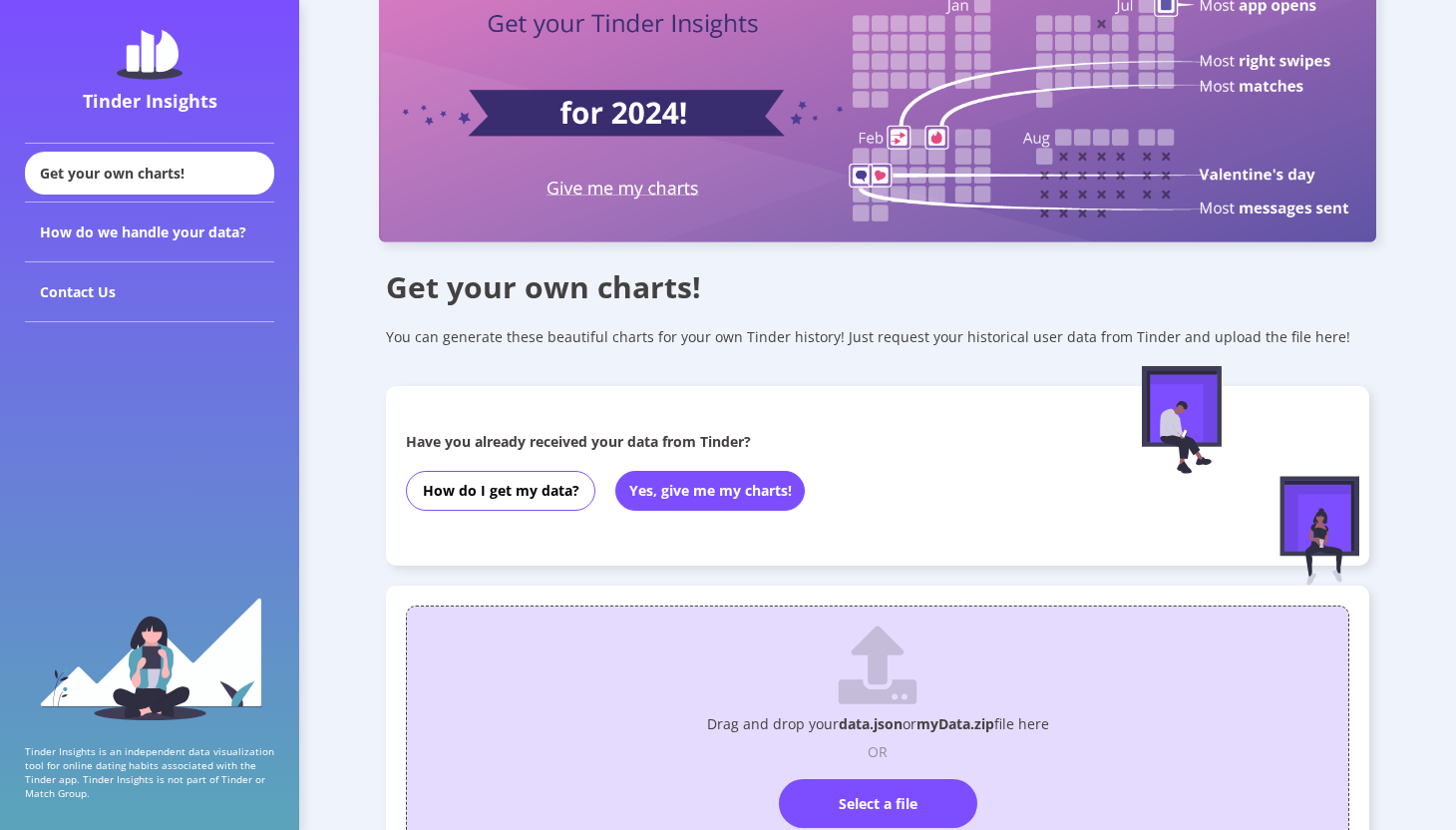 scroll, scrollTop: 62, scrollLeft: 0, axis: vertical 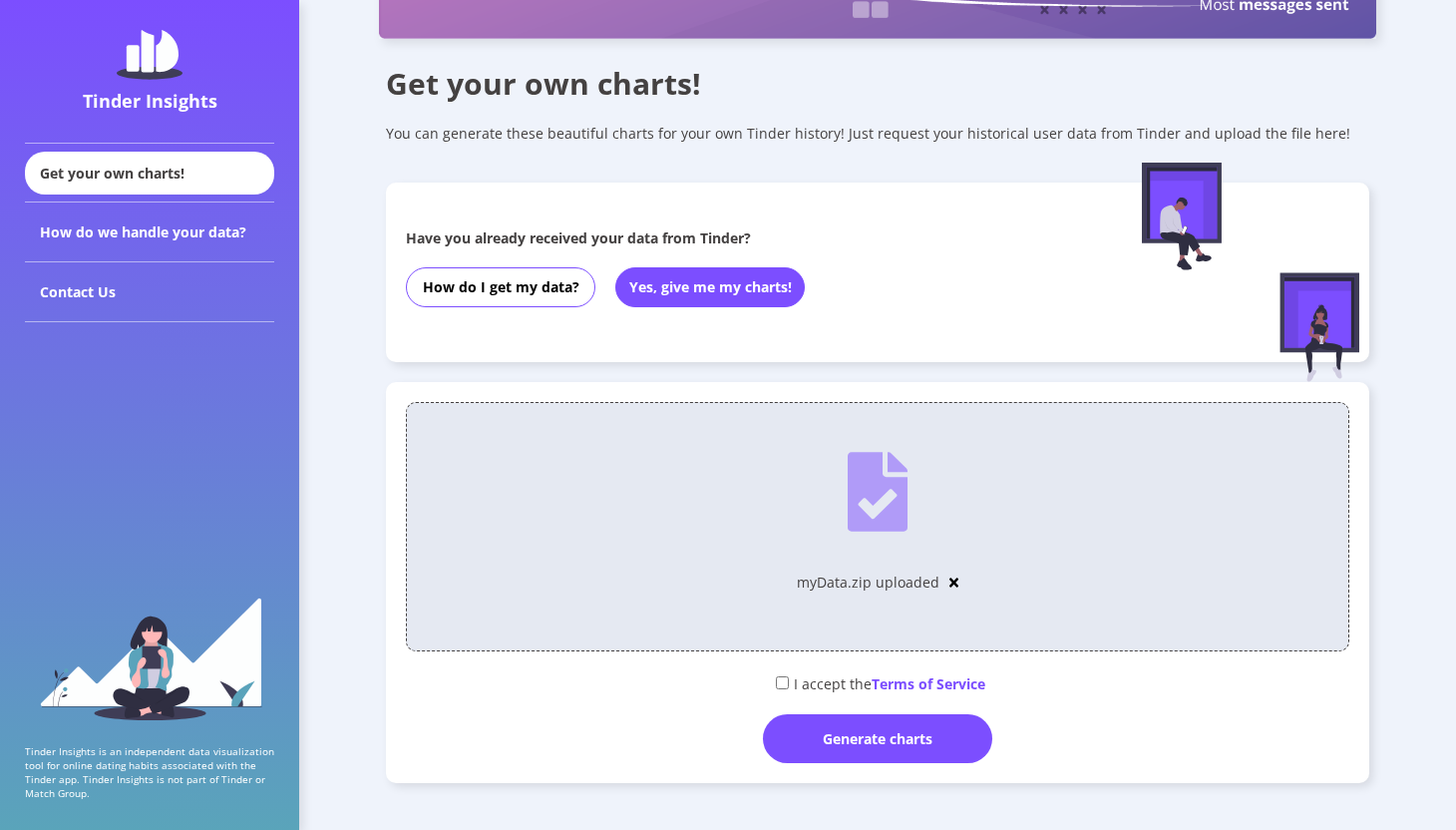 click on "I accept the
Terms of Service" at bounding box center (878, 682) 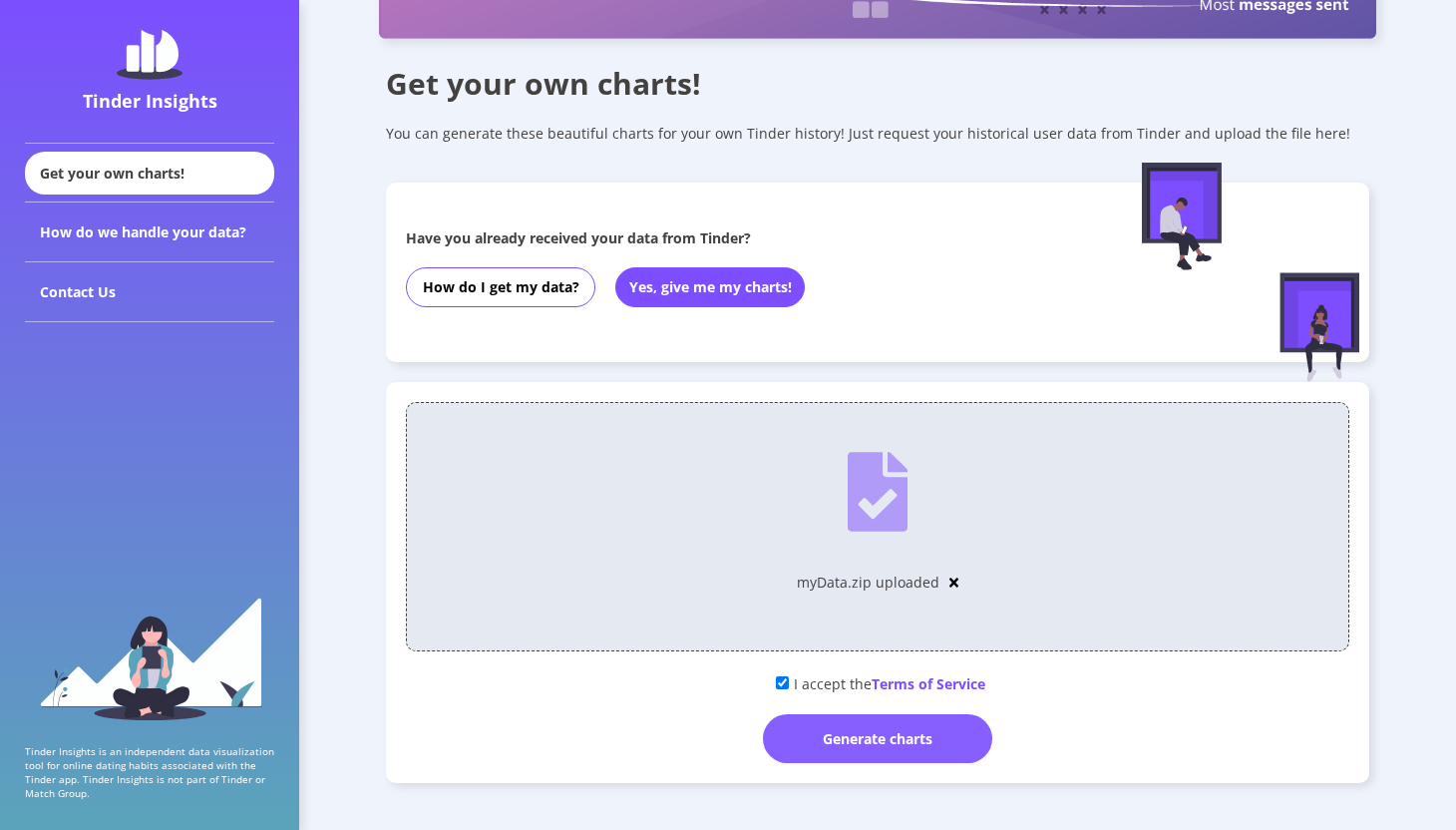 click on "Generate charts" at bounding box center (878, 738) 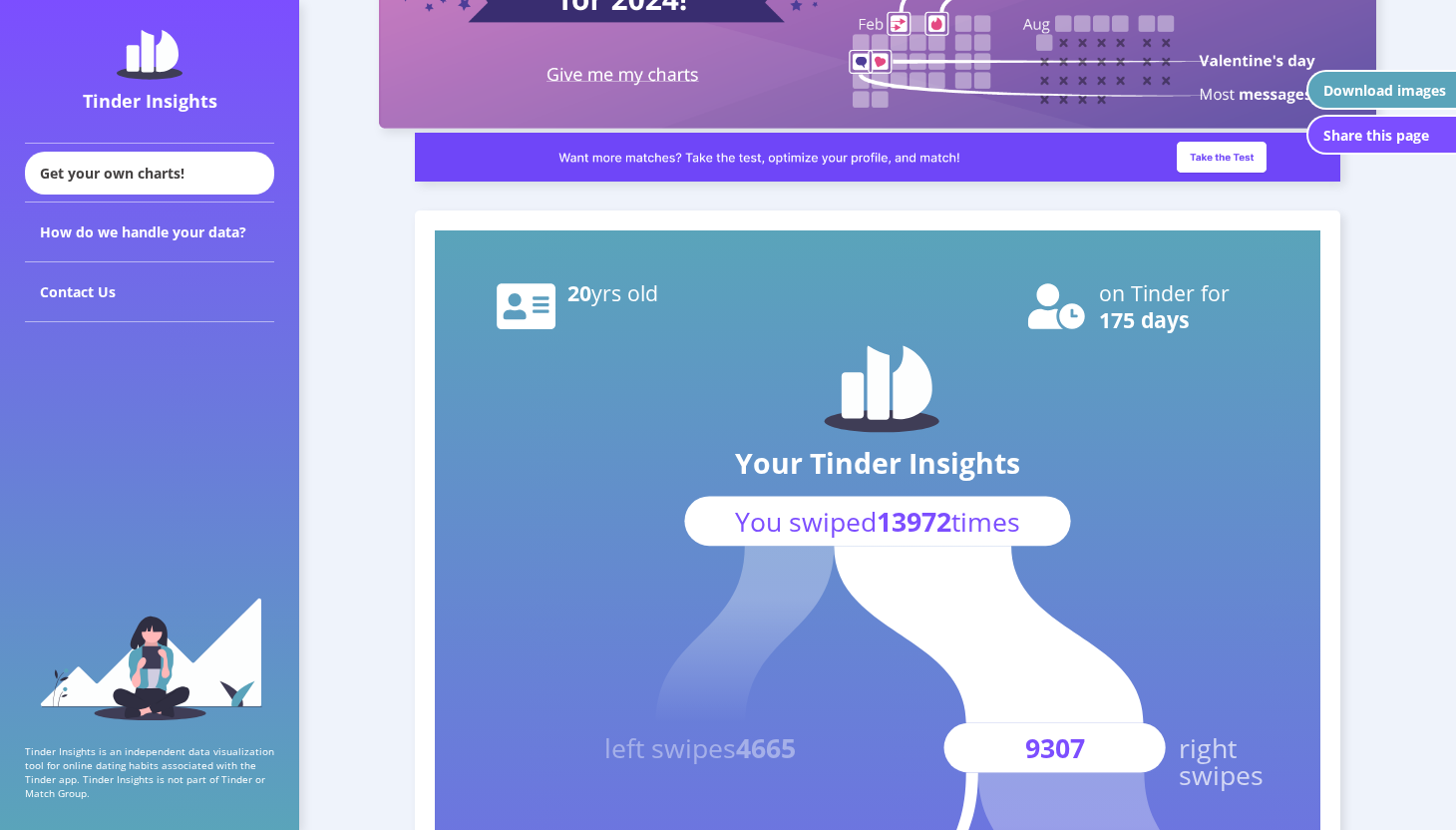 scroll, scrollTop: 163, scrollLeft: 0, axis: vertical 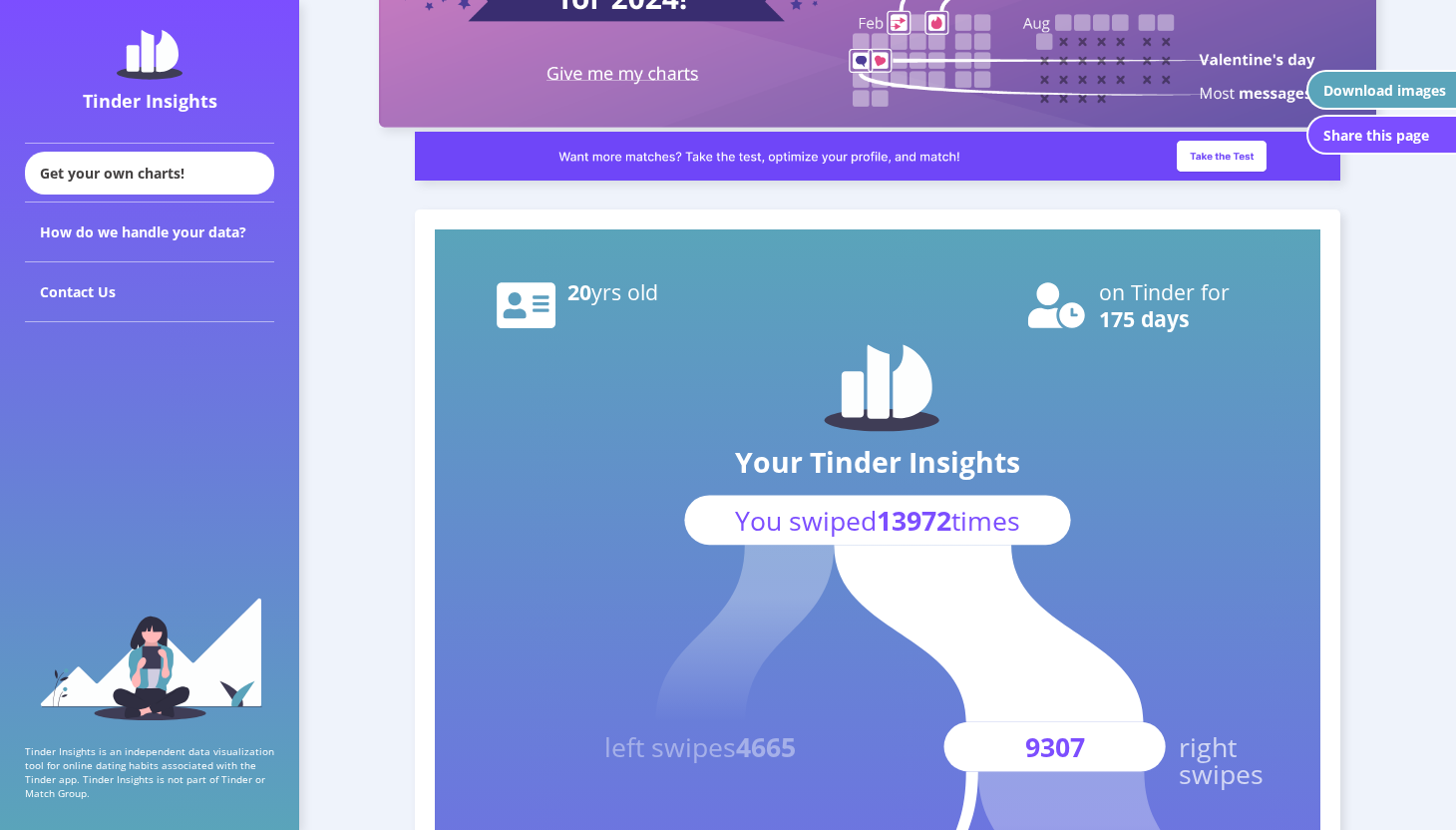 click on "Looks like your profile could use some help. Click  here  for some tips. Your Tinder Insights You swiped  13972  times left swipes  4665 9307 right swipes 591 matches 8716 no match  228 chats 363 no chats  0 dates 0 never met  0 relationships 0 casual sex  0 no spark  0 marriages [DEMOGRAPHIC_DATA] on Tinder for 175 days generated with [DOMAIN_NAME] Complete your visualization! How many dates have you been to? dates How did the dates end? relationships casual sex hide this Did you marry any of them? marriages Complete" at bounding box center [878, 957] 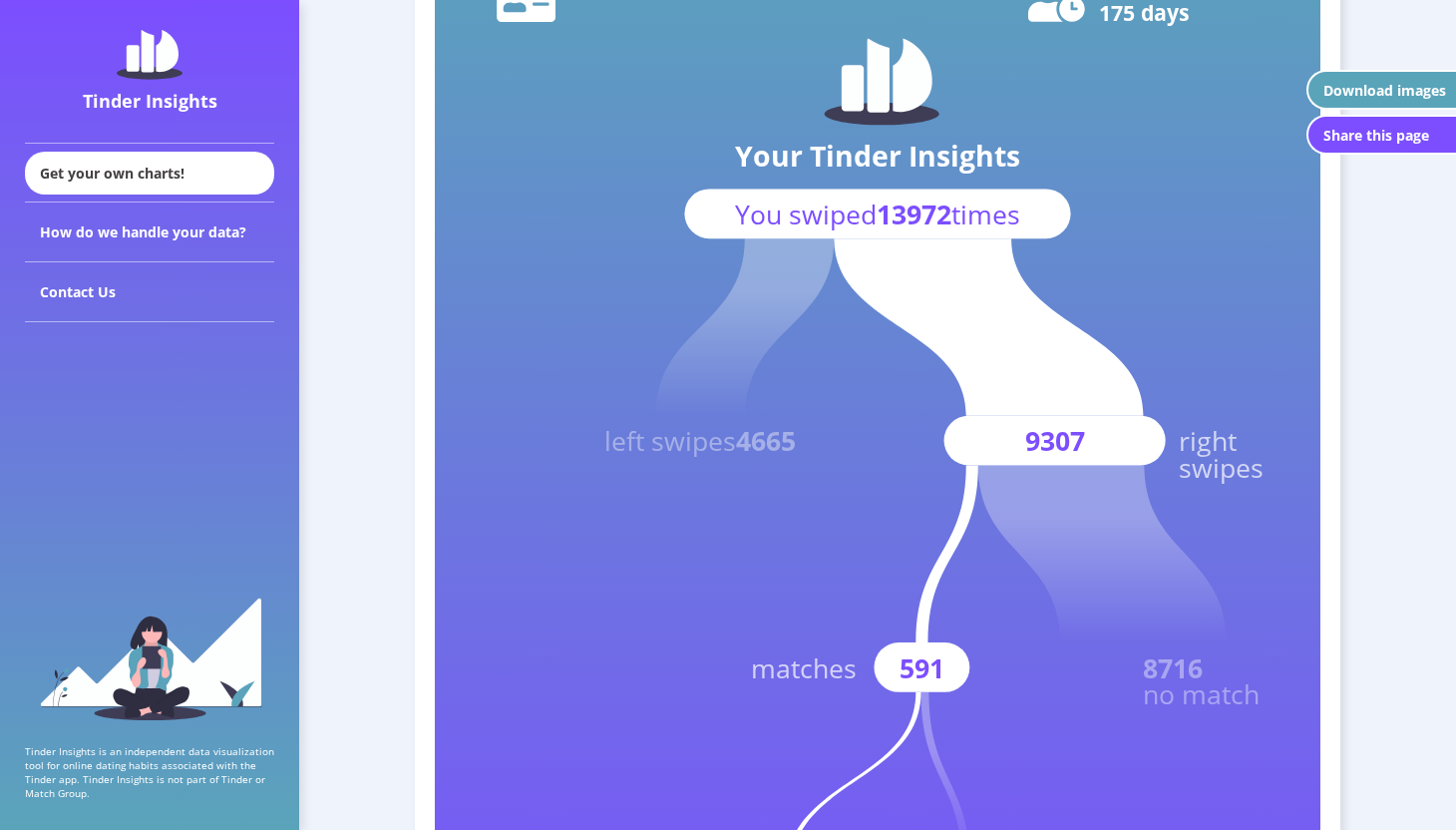 scroll, scrollTop: 476, scrollLeft: 0, axis: vertical 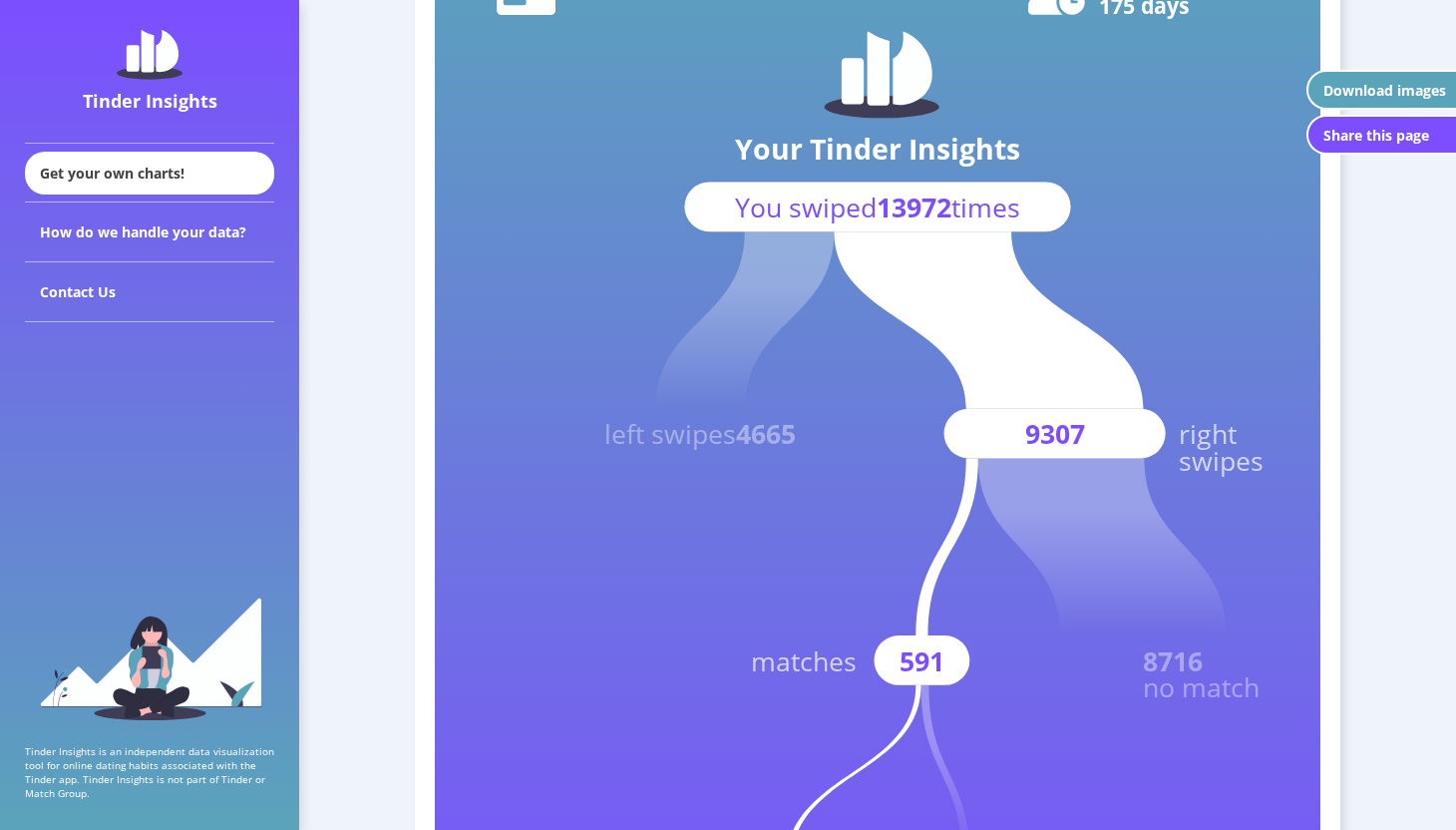 click on "Looks like your profile could use some help. Click  here  for some tips. Your Tinder Insights You swiped  13972  times left swipes  4665 9307 right swipes 591 matches 8716 no match  228 chats 363 no chats  0 dates 0 never met  0 relationships 0 casual sex  0 no spark  0 marriages [DEMOGRAPHIC_DATA] on Tinder for 175 days generated with [DOMAIN_NAME] Complete your visualization! How many dates have you been to? dates How did the dates end? relationships casual sex hide this Did you marry any of them? marriages Complete What did you do sweetheart? No better plans for [DATE]? Your Activity You spent days on Tinder 175 You  opened  the app on 149 days and  didn't open  it on 26 days Longest Inactive Period ? You went  12 days  without opening the app You  swiped  on 145 days You  chatted  on 61 days on  3 days  you just opened the app  but didn't swipe or chat Number of times you opened the app on each day since registration [DATE] [DATE] [DATE] [DATE] [DATE] 0 121 Your swipes swipe limit  16" at bounding box center (878, 5511) 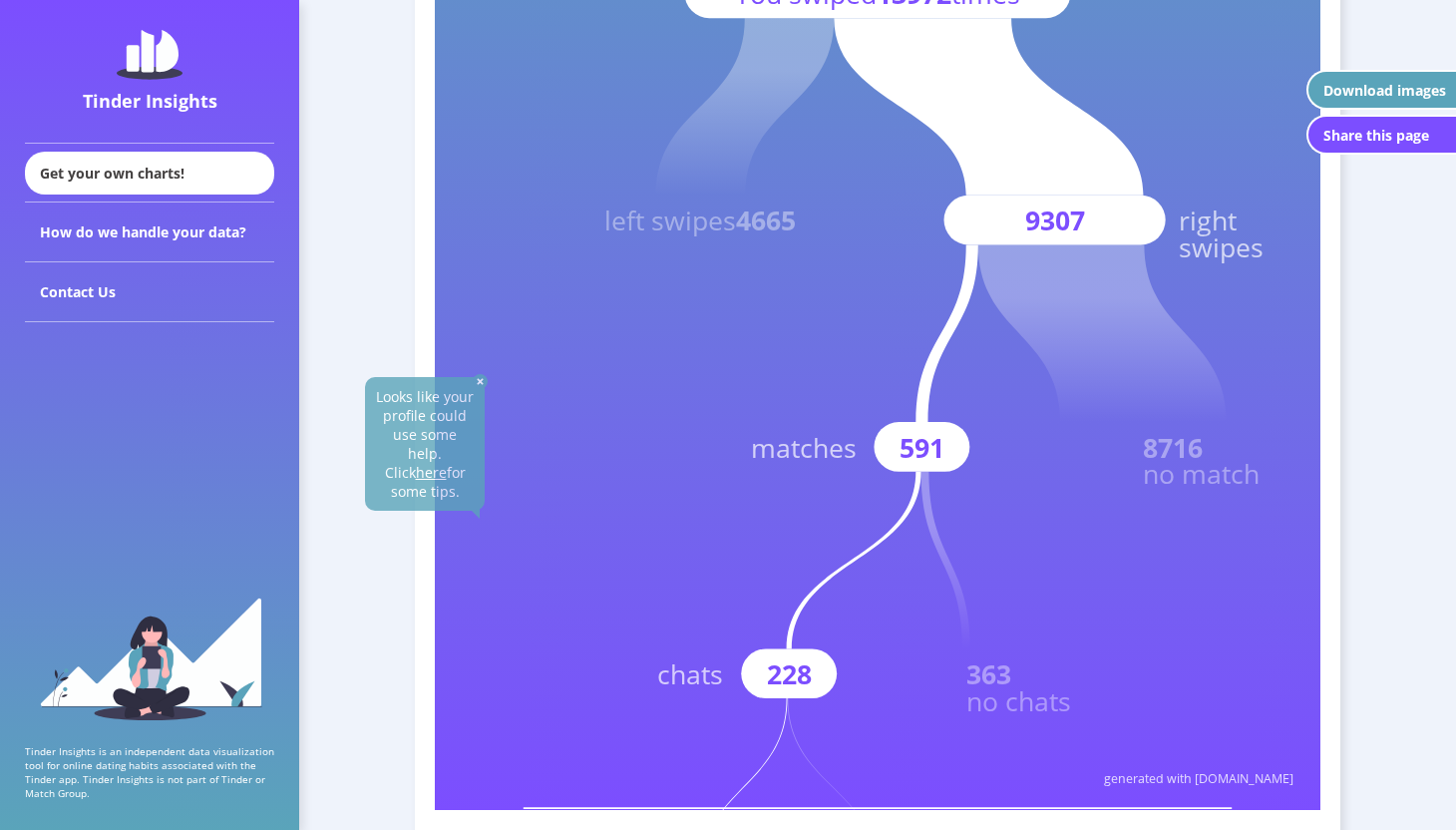 scroll, scrollTop: 690, scrollLeft: 0, axis: vertical 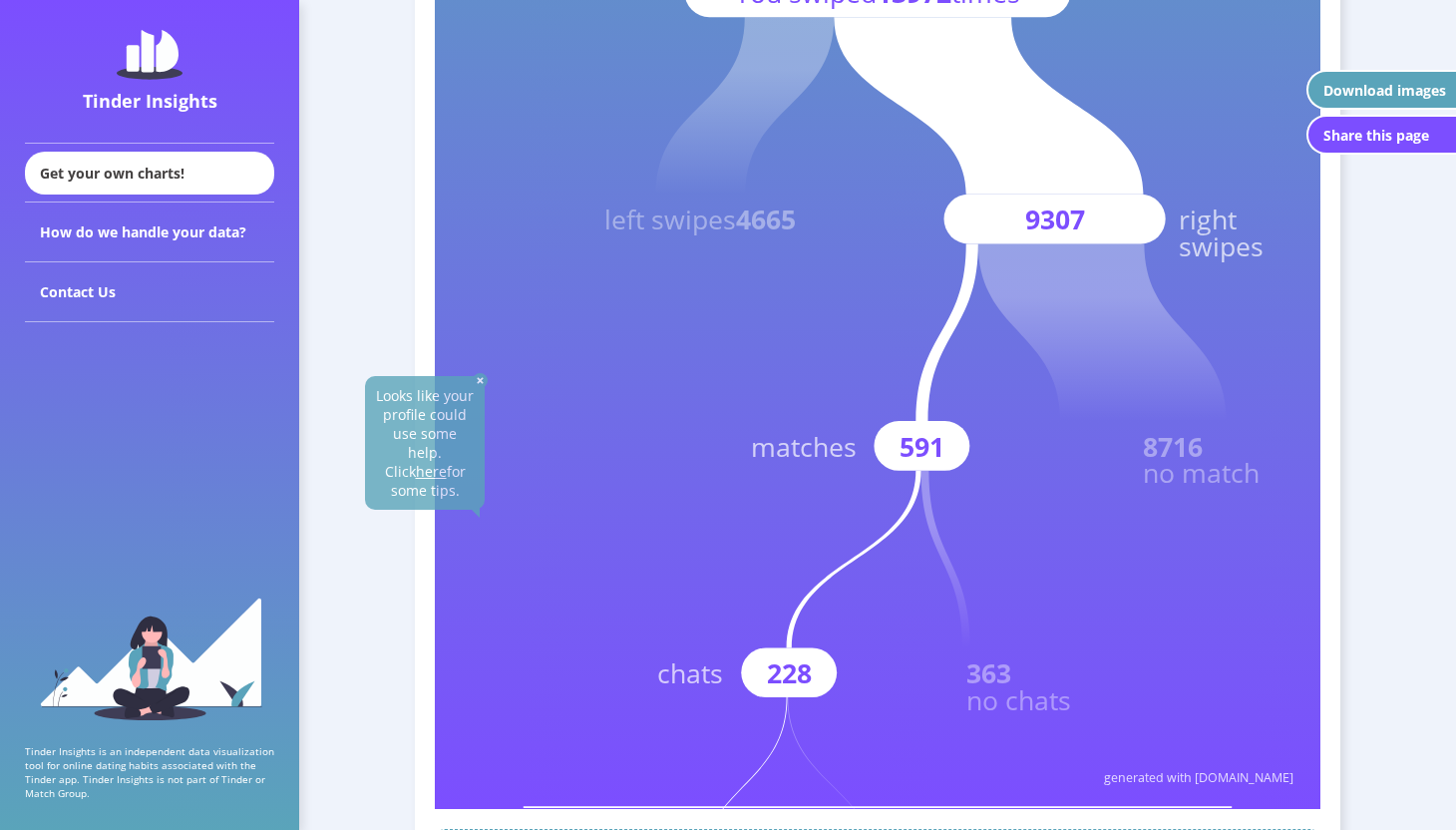 click at bounding box center [480, 380] 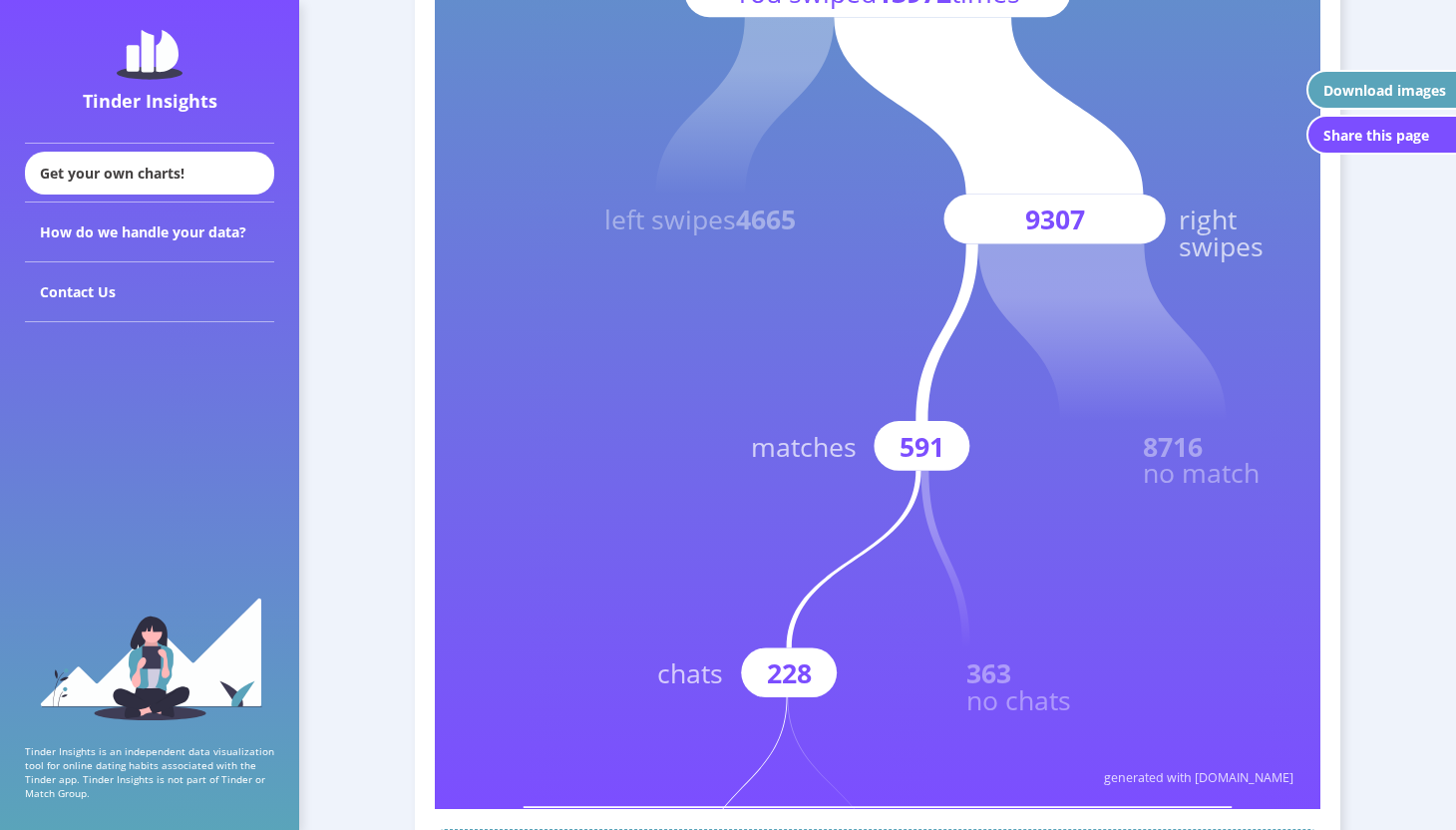 click on "Looks like your profile could use some help. Click  here  for some tips. Your Tinder Insights You swiped  13972  times left swipes  4665 9307 right swipes 591 matches 8716 no match  228 chats 363 no chats  0 dates 0 never met  0 relationships 0 casual sex  0 no spark  0 marriages [DEMOGRAPHIC_DATA] on Tinder for 175 days generated with [DOMAIN_NAME] Complete your visualization! How many dates have you been to? dates How did the dates end? relationships casual sex hide this Did you marry any of them? marriages Complete What did you do sweetheart? No better plans for [DATE]? Your Activity You spent days on Tinder 175 You  opened  the app on 149 days and  didn't open  it on 26 days Longest Inactive Period ? You went  12 days  without opening the app You  swiped  on 145 days You  chatted  on 61 days on  3 days  you just opened the app  but didn't swipe or chat Number of times you opened the app on each day since registration [DATE] [DATE] [DATE] [DATE] [DATE] 0 121 Your swipes swipe limit  16" at bounding box center (878, 5296) 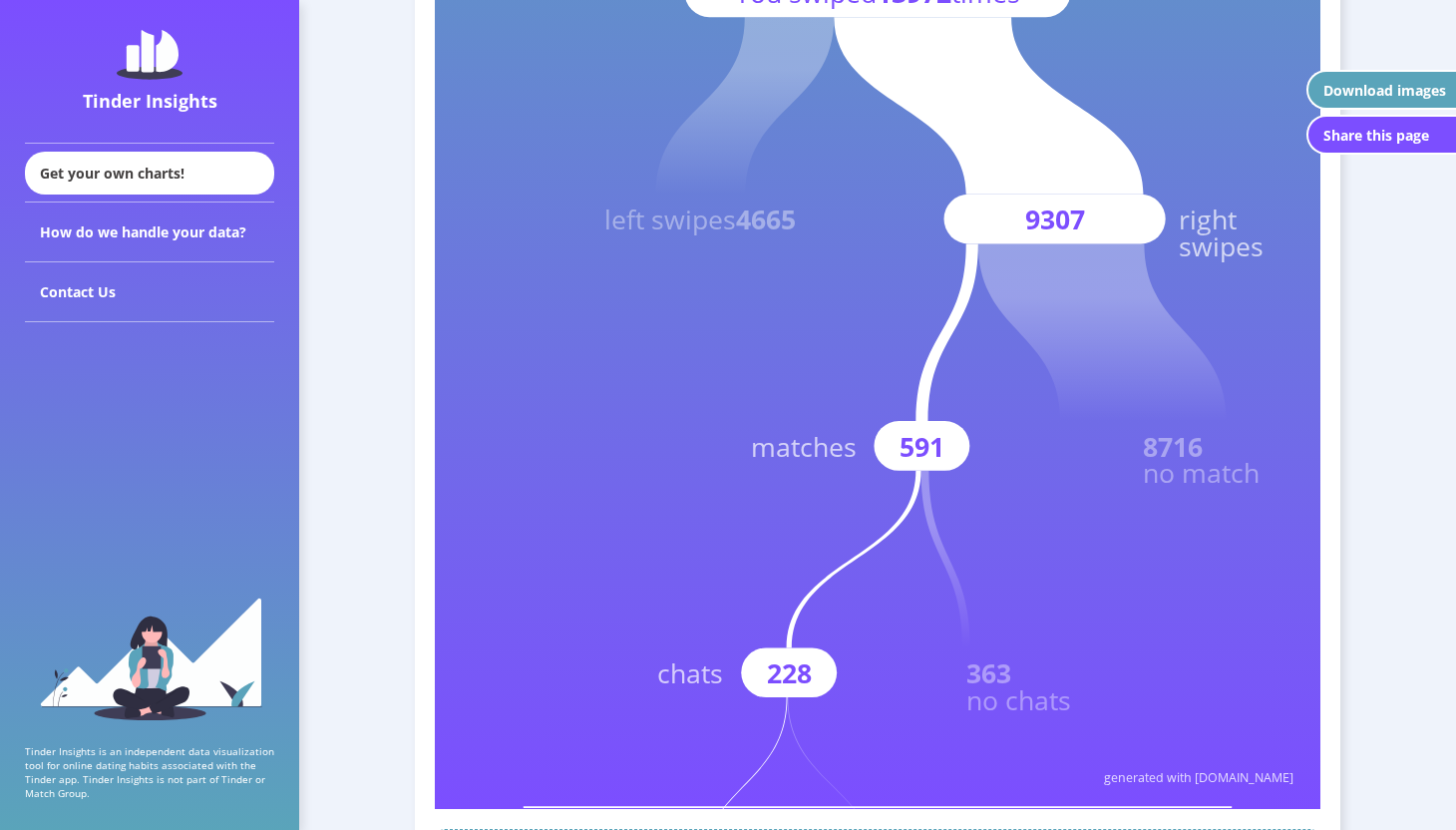 click 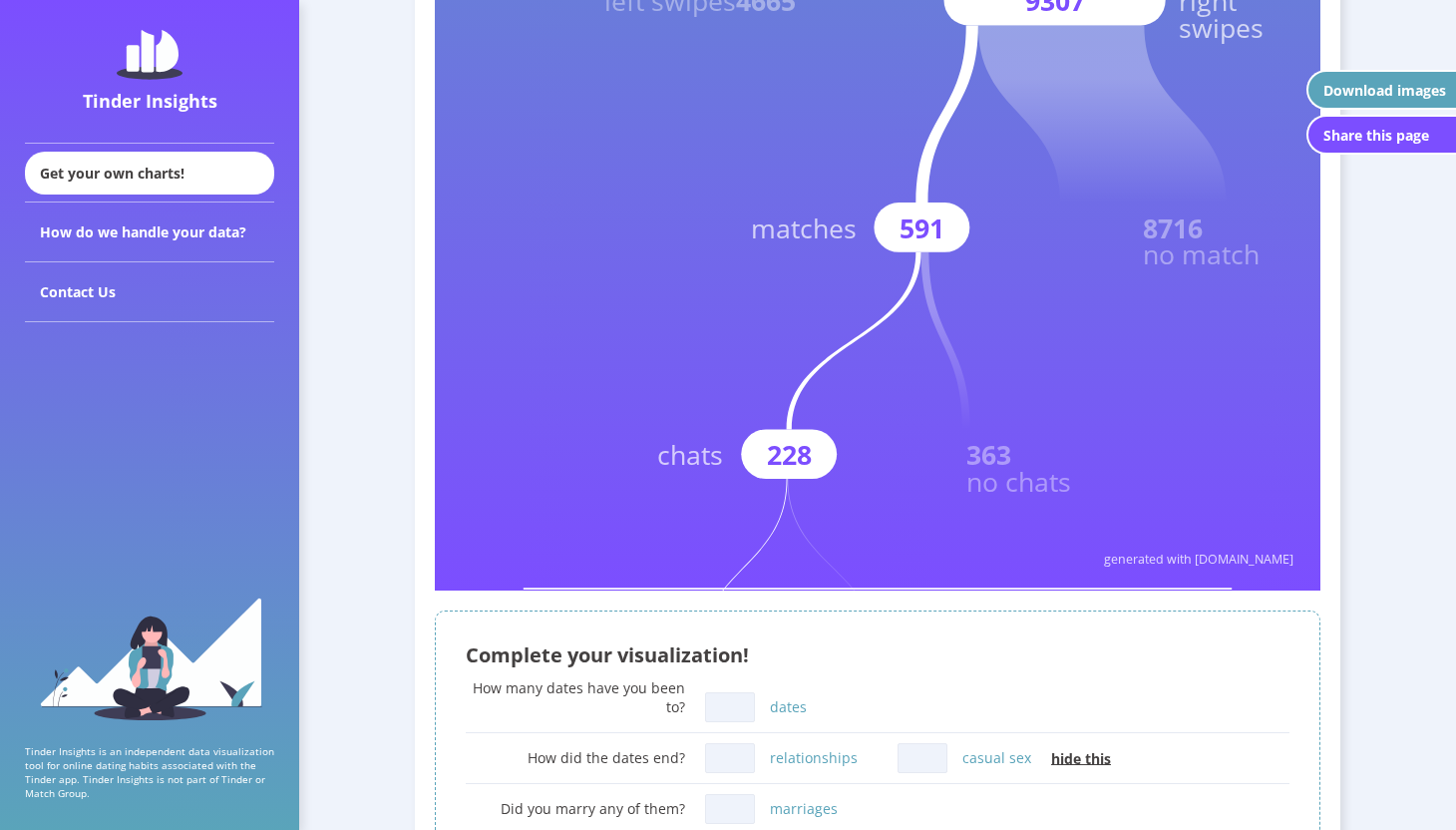 scroll, scrollTop: 916, scrollLeft: 0, axis: vertical 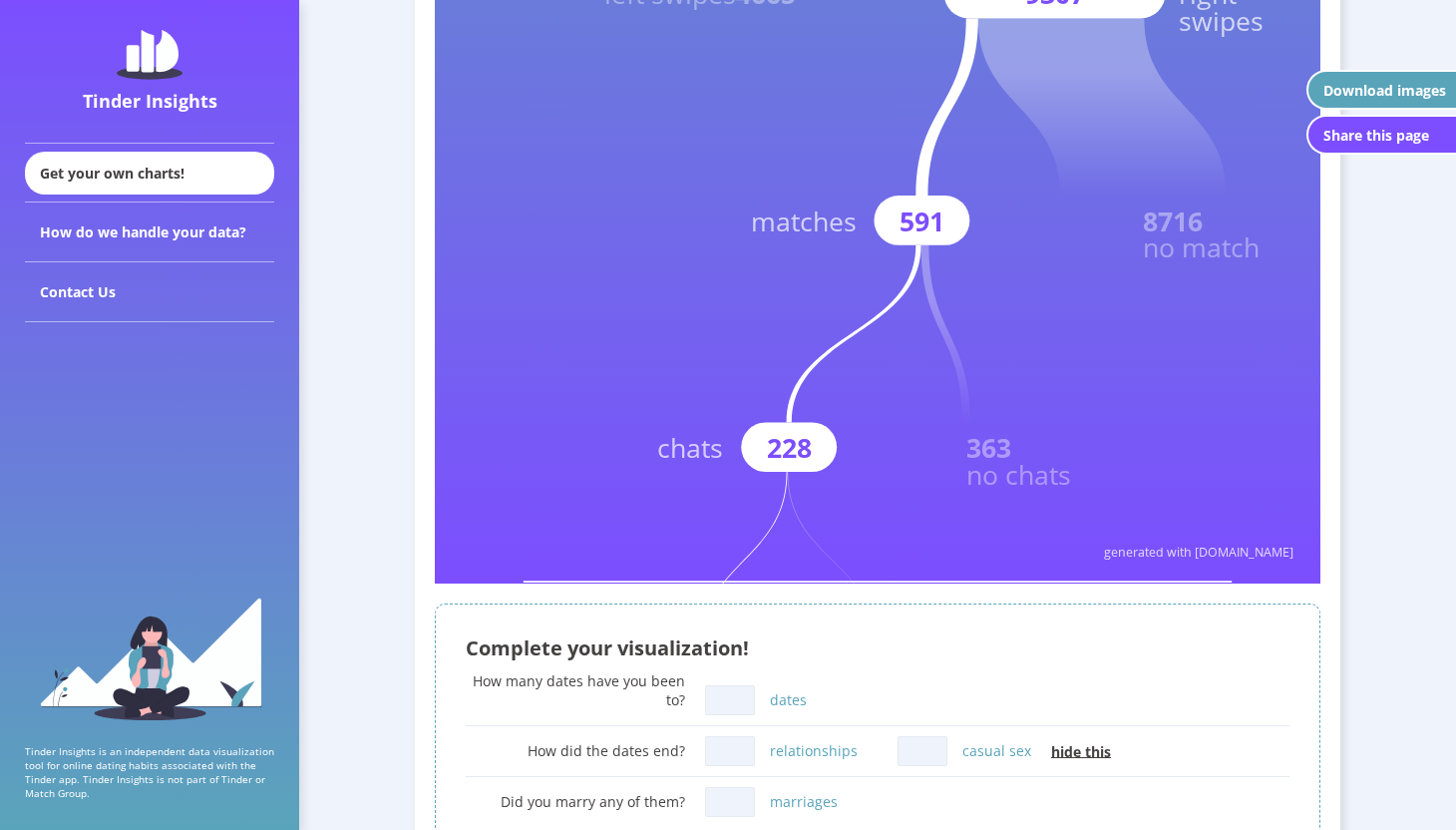 click on "no chats" 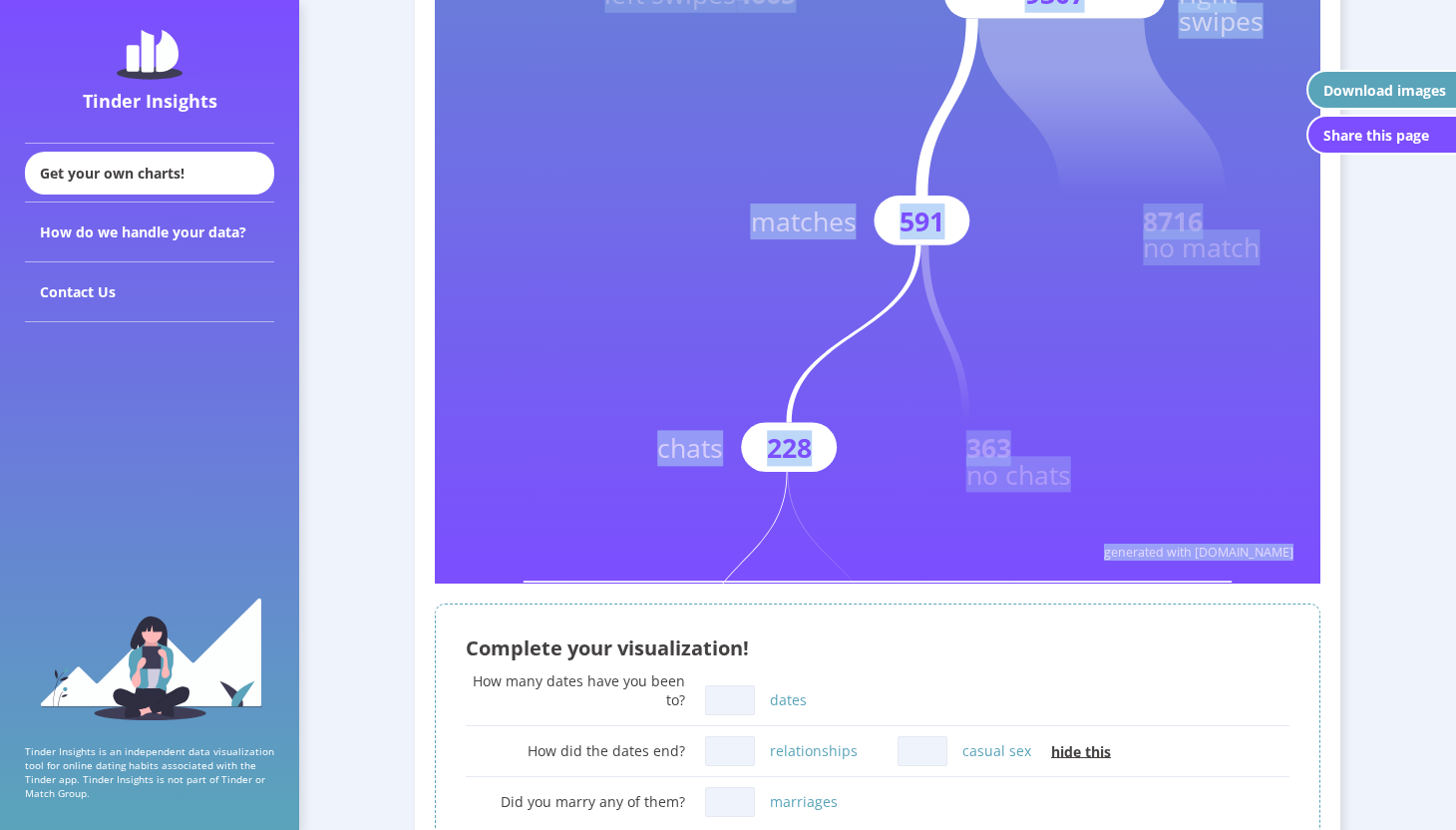 drag, startPoint x: 1235, startPoint y: 580, endPoint x: 1282, endPoint y: 590, distance: 48.0521 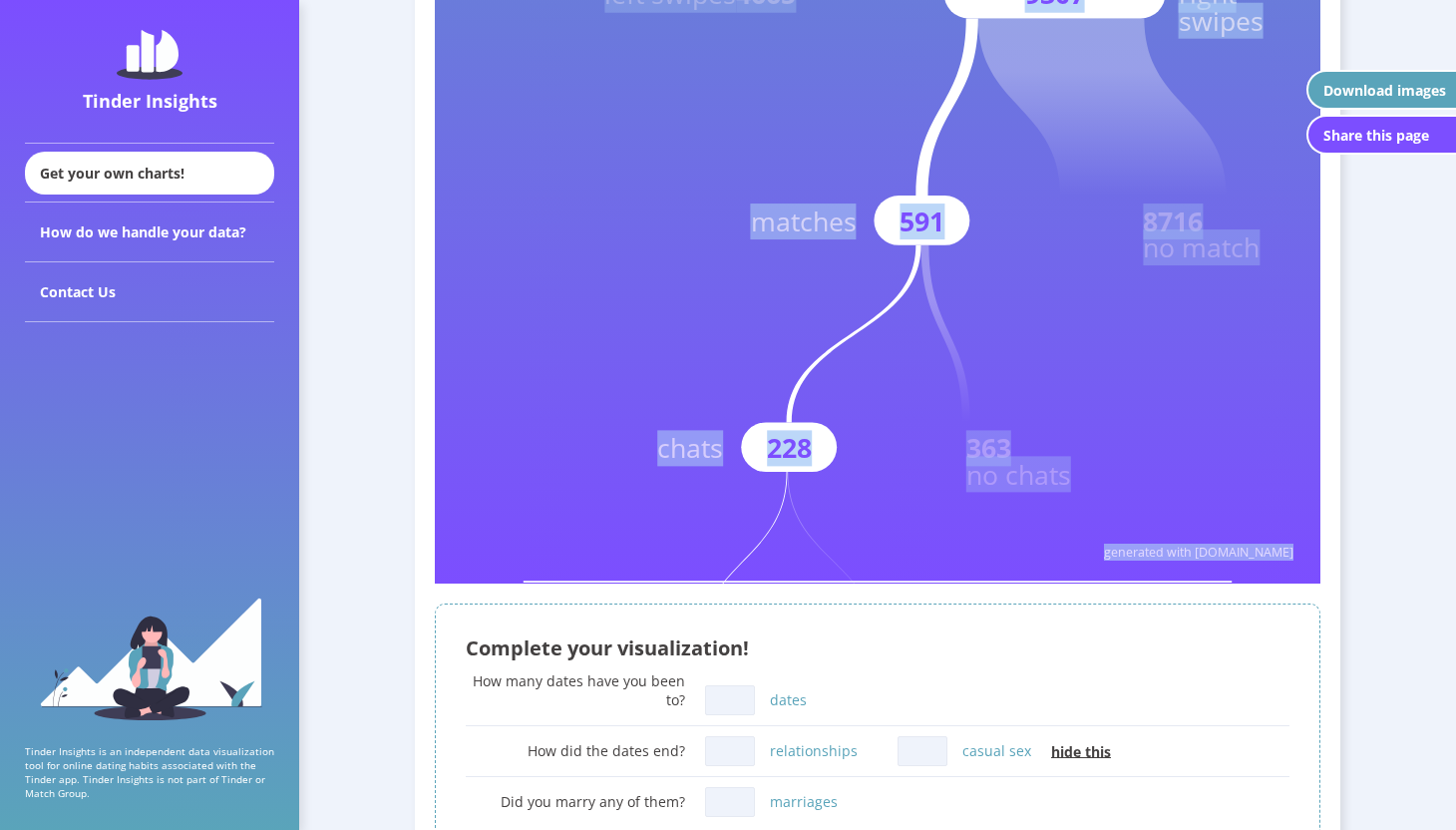 click on "Looks like your profile could use some help. Click  here  for some tips. Your Tinder Insights You swiped  13972  times left swipes  4665 9307 right swipes 591 matches 8716 no match  228 chats 363 no chats  0 dates 0 never met  0 relationships 0 casual sex  0 no spark  0 marriages [DEMOGRAPHIC_DATA] on Tinder for 175 days generated with [DOMAIN_NAME] Complete your visualization! How many dates have you been to? dates How did the dates end? relationships casual sex hide this Did you marry any of them? marriages Complete" at bounding box center (878, 204) 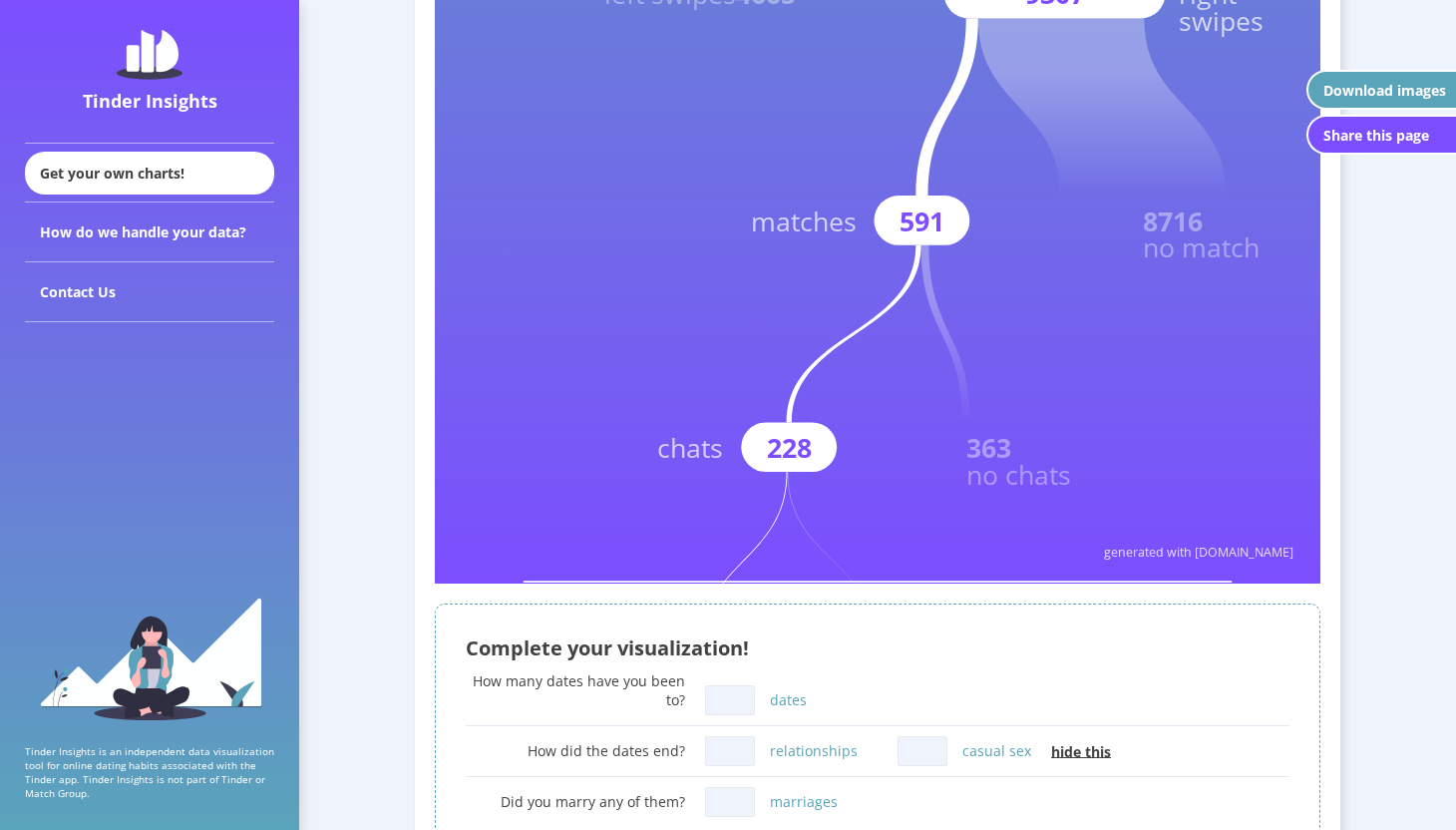 click on "Complete your visualization!" at bounding box center (878, 647) 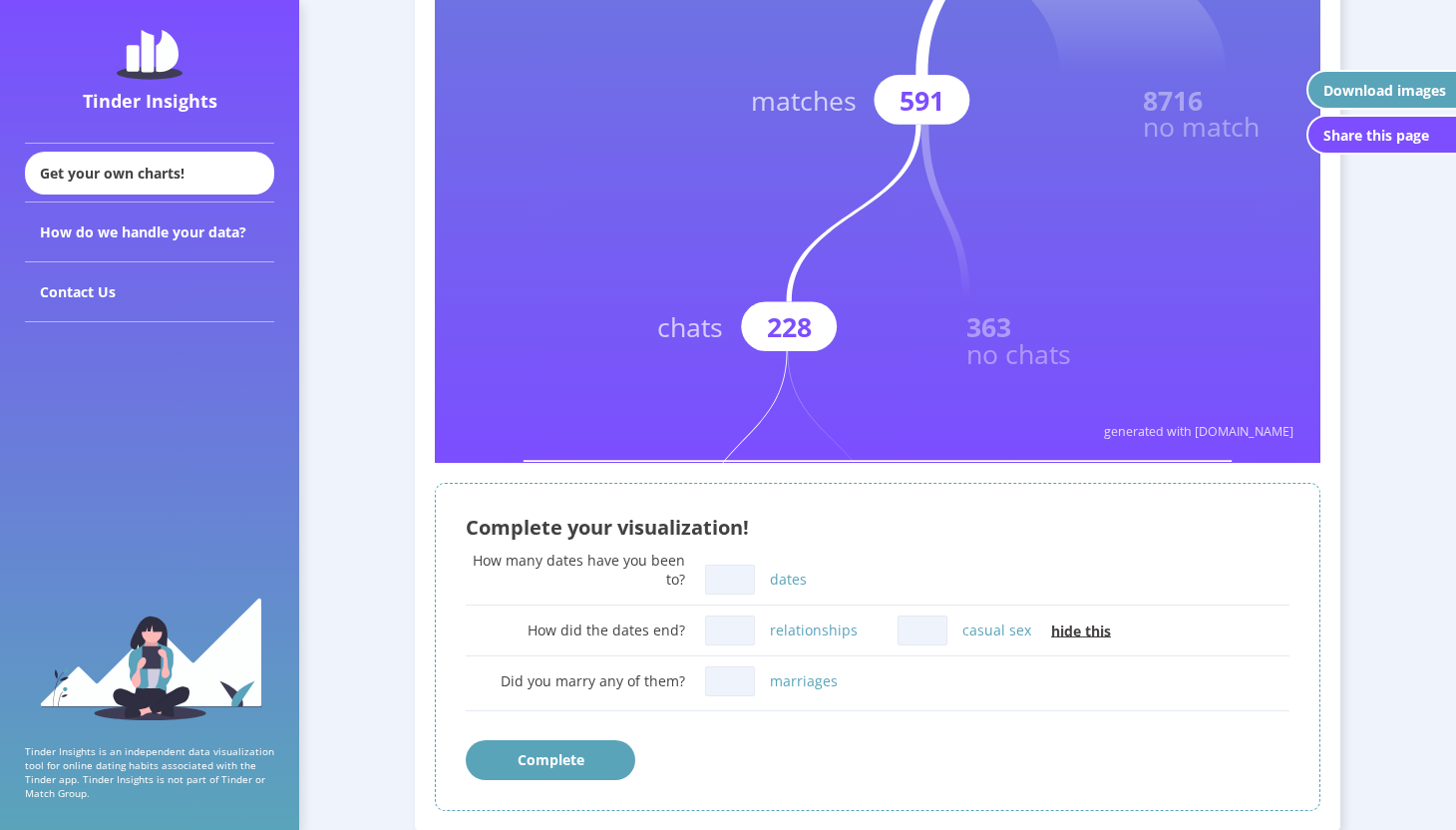 scroll, scrollTop: 1042, scrollLeft: 0, axis: vertical 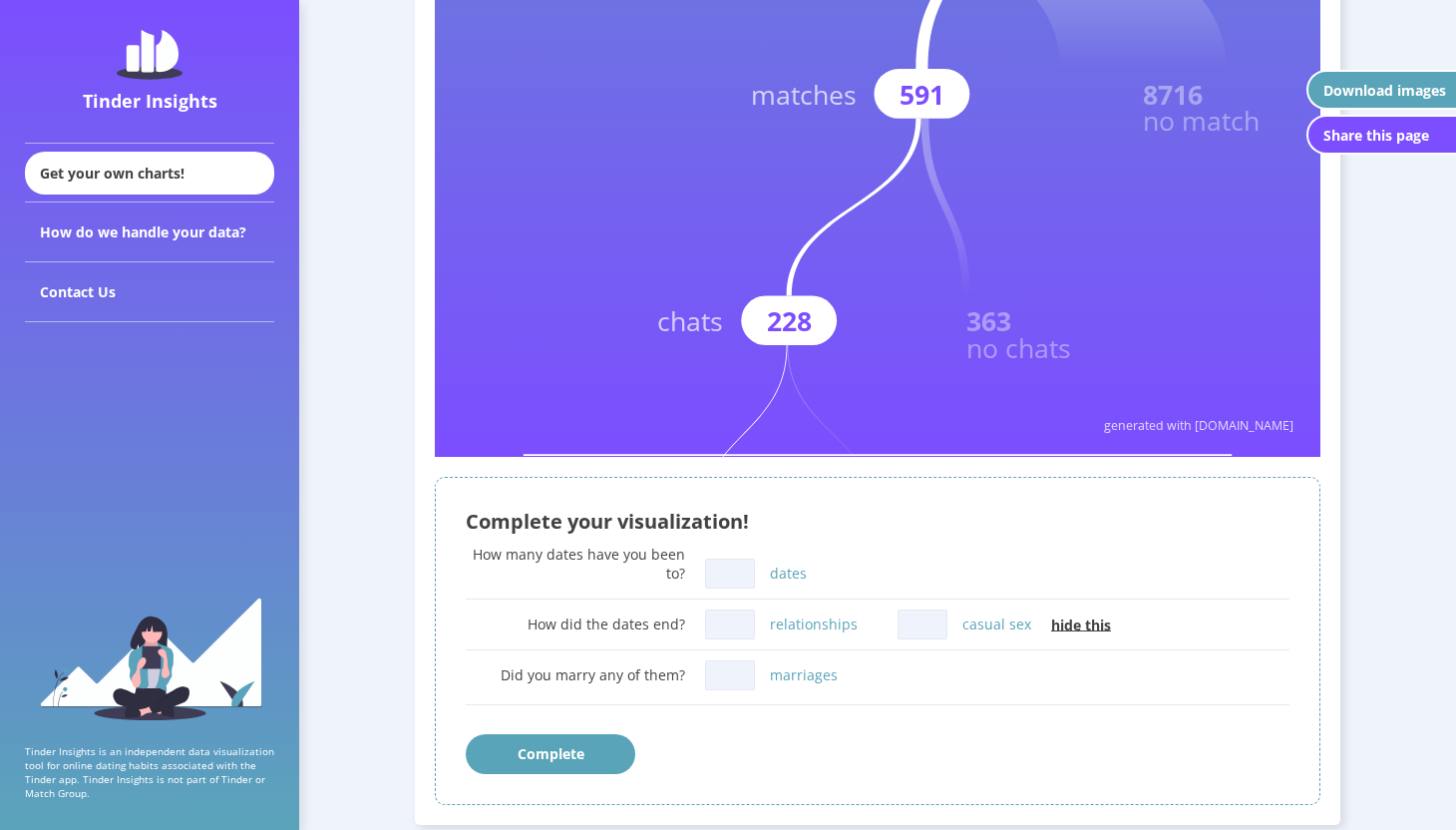 click on "dates" at bounding box center [730, 574] 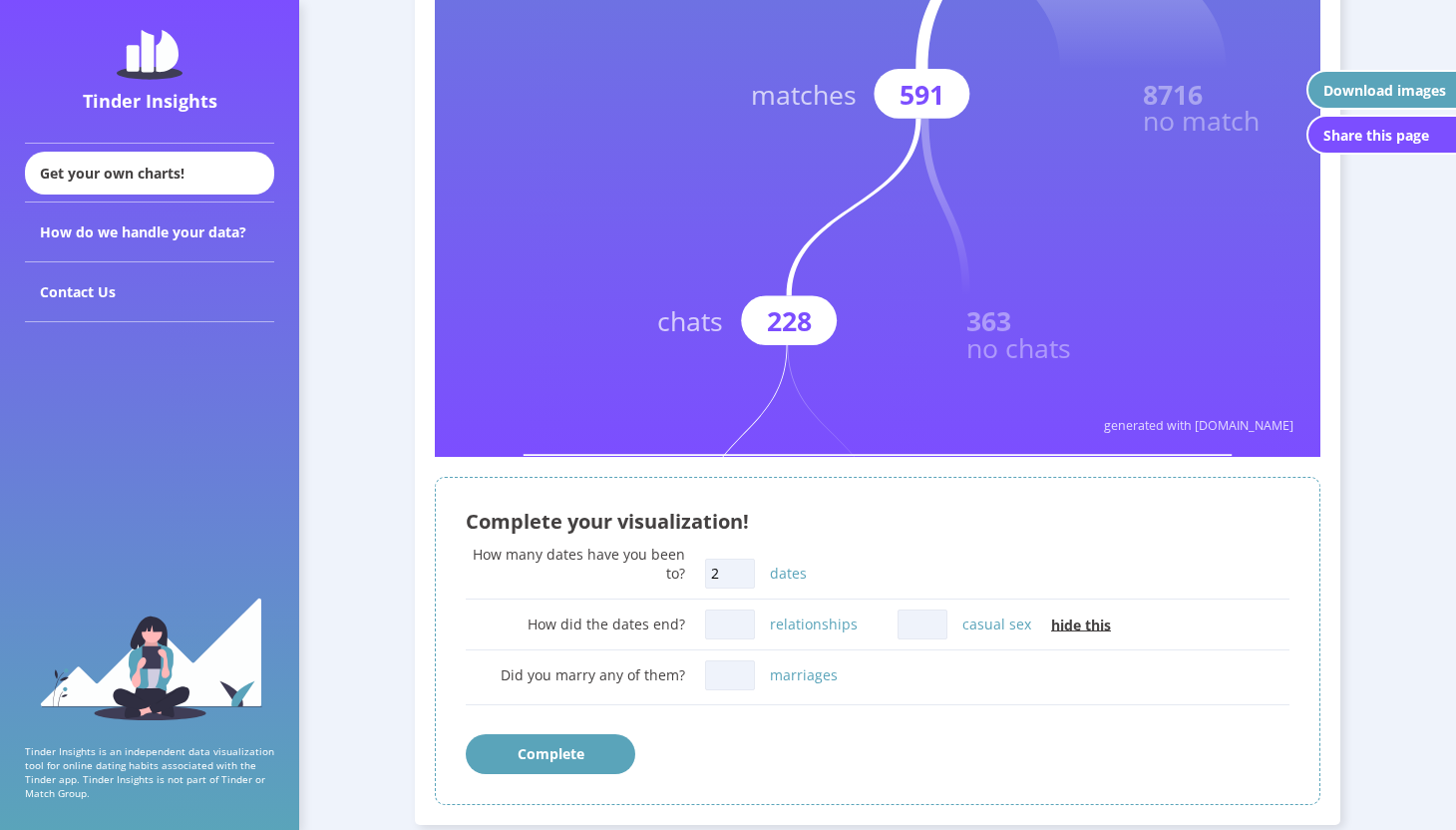 type on "2" 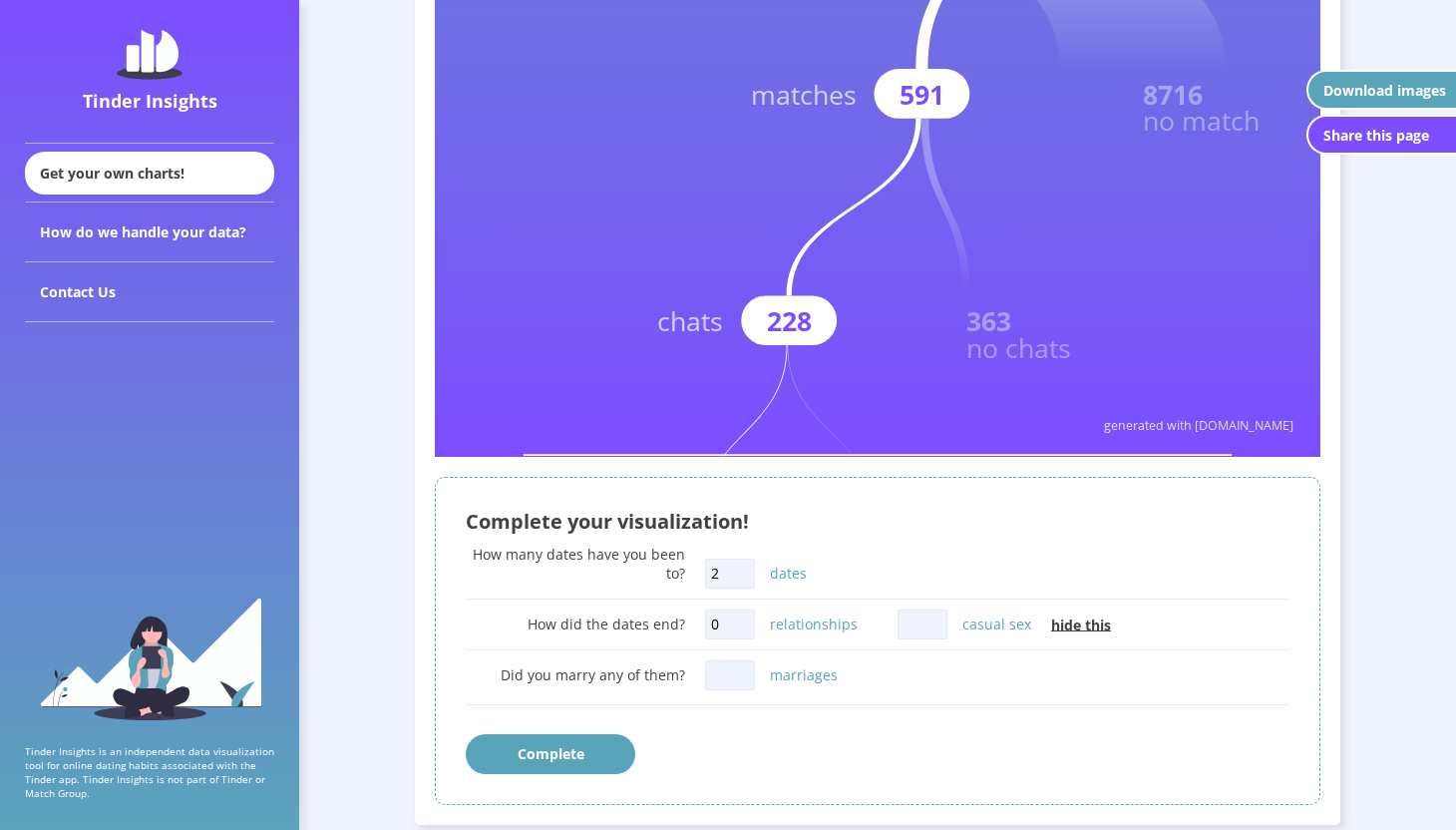 type on "0" 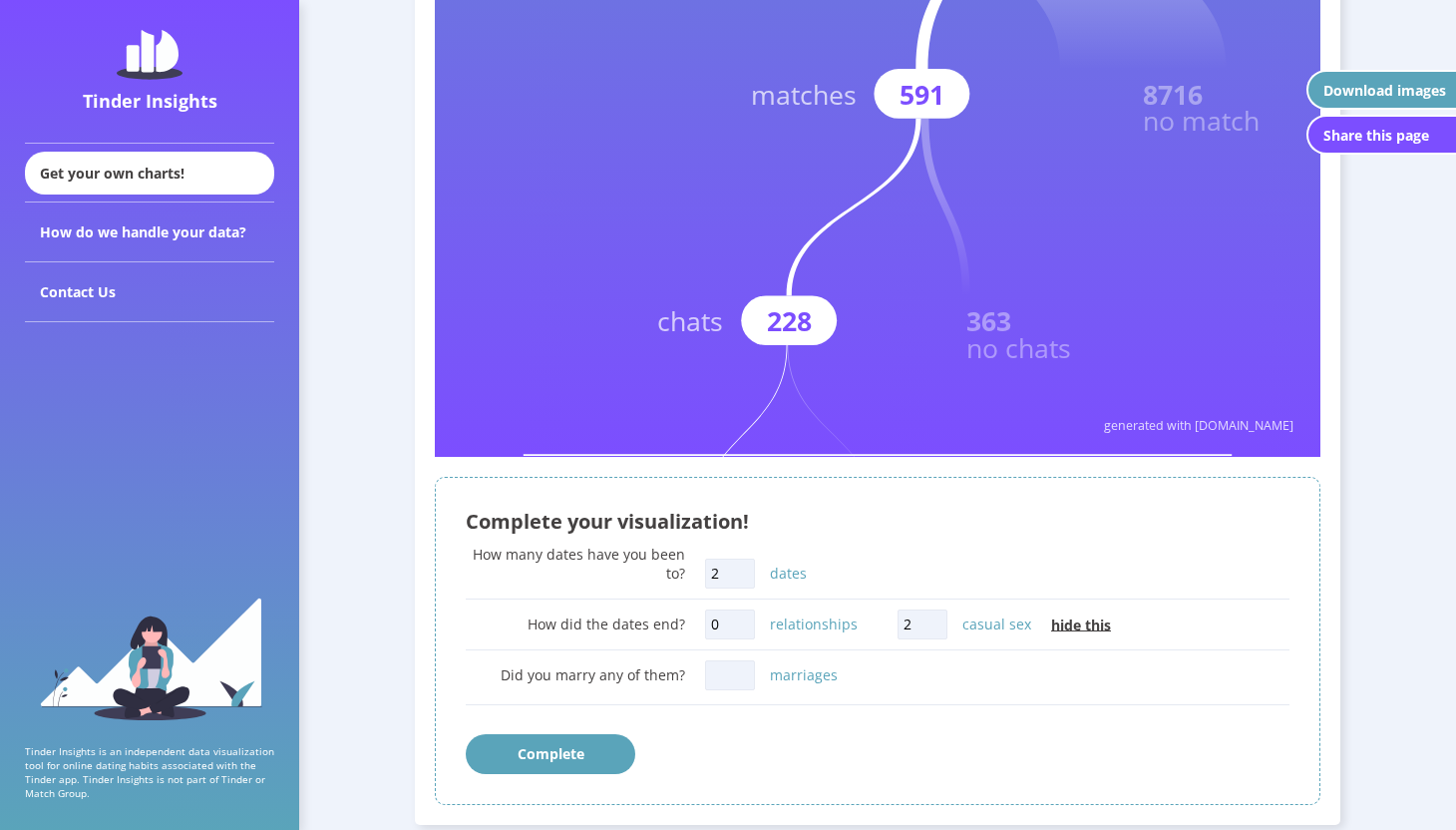 type on "2" 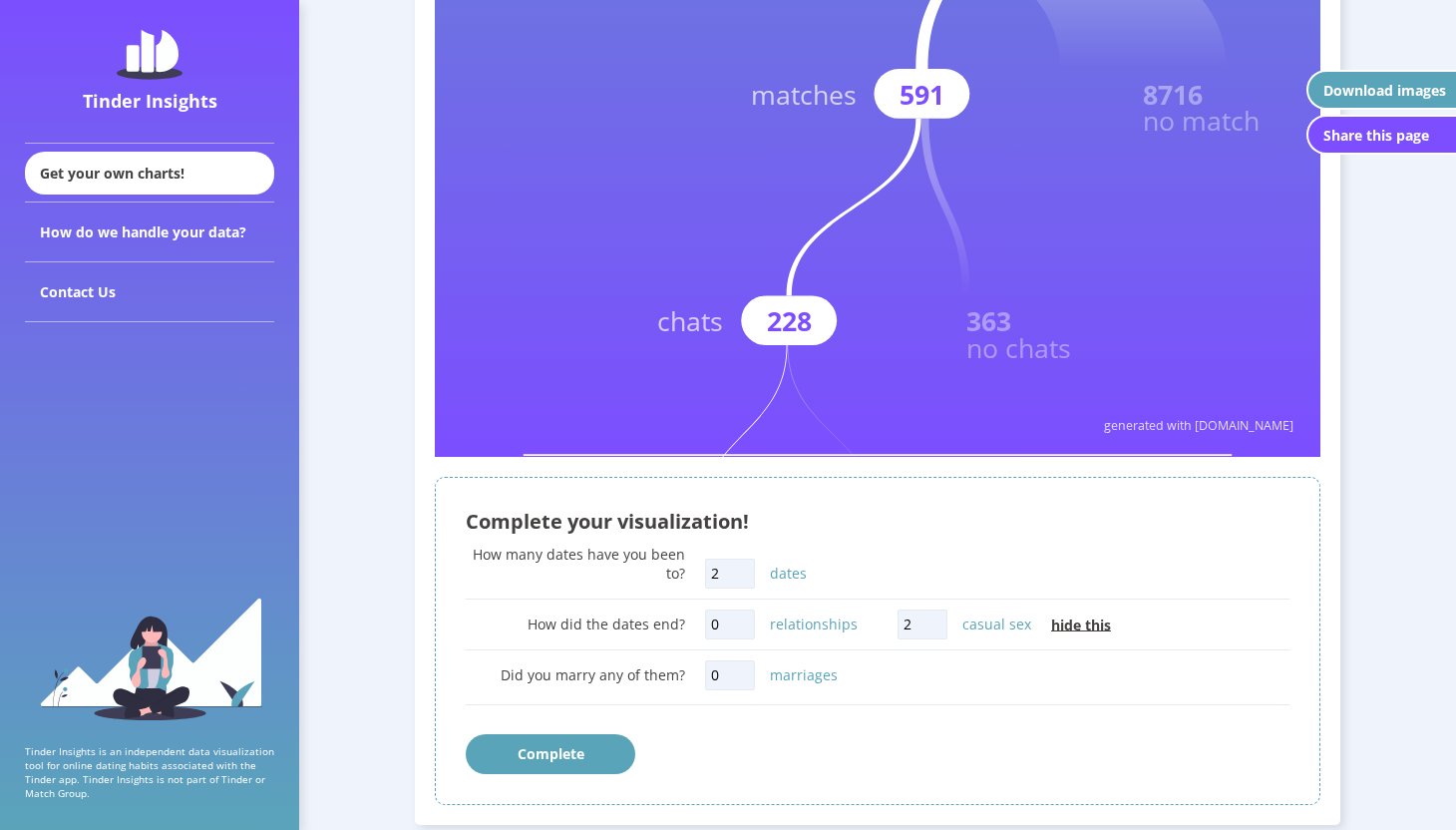 type on "0" 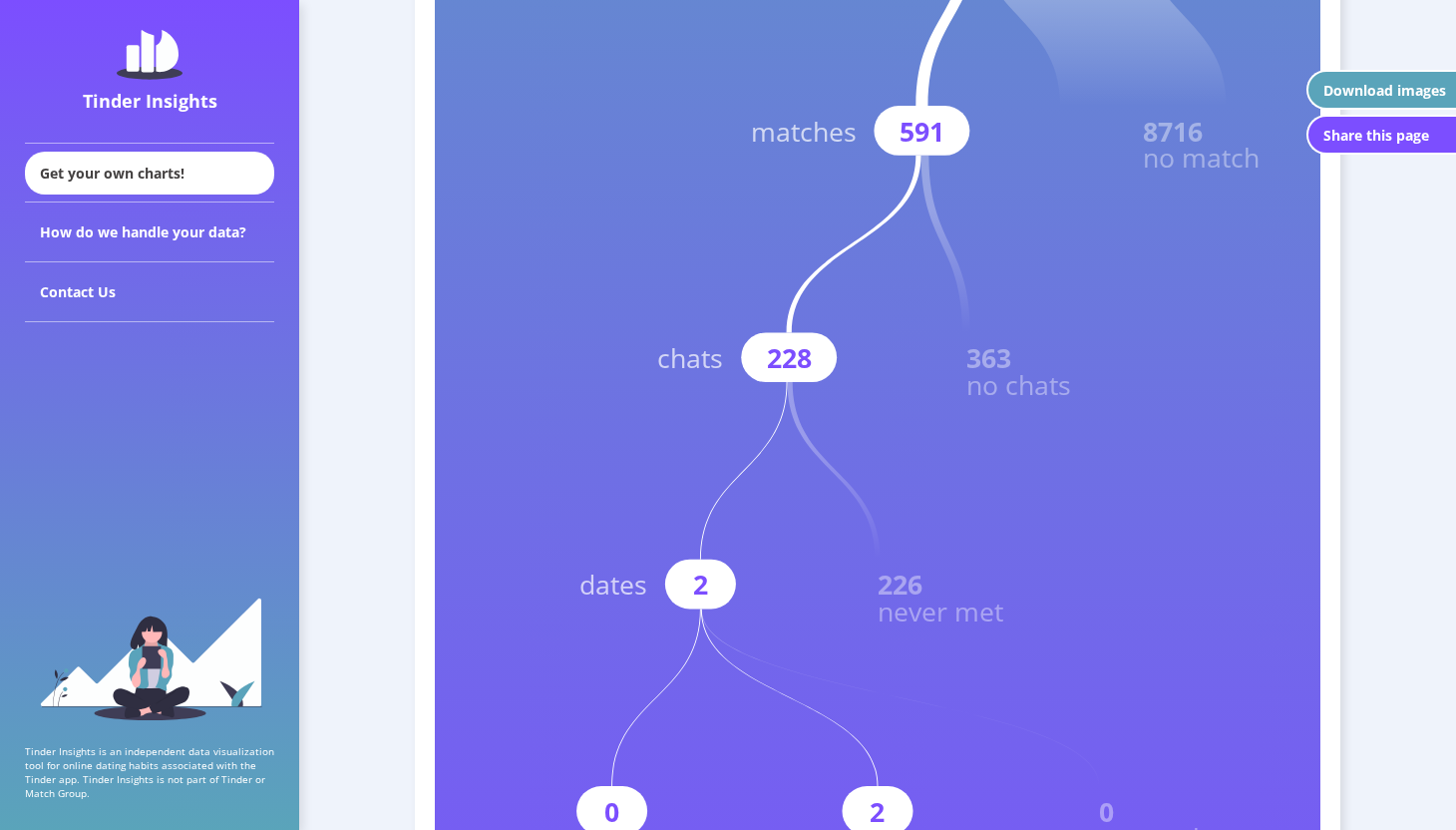 scroll, scrollTop: 1002, scrollLeft: 0, axis: vertical 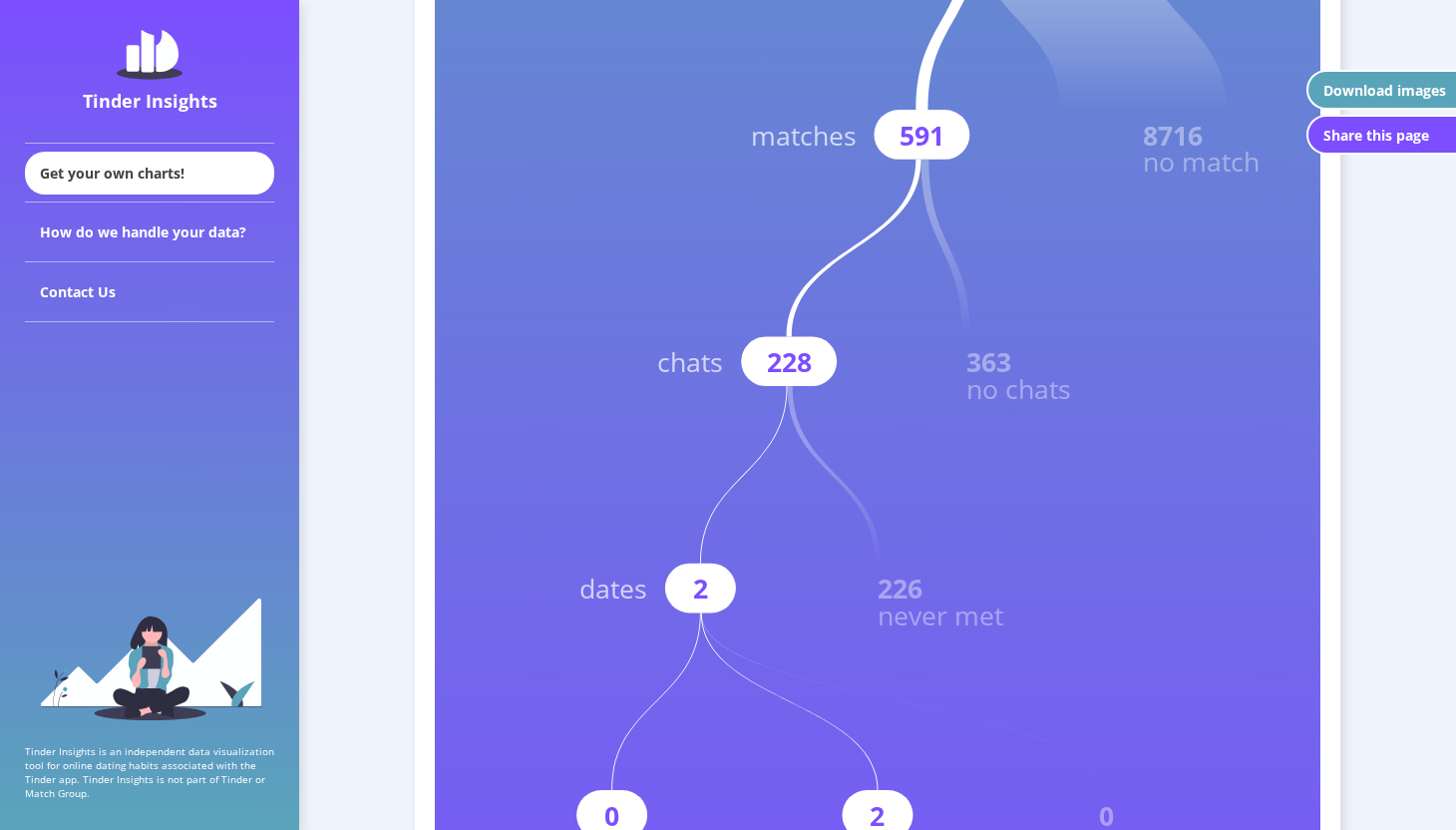 click on "Looks like your profile could use some help. Click  here  for some tips. That's 1 date for every 4654 right swipes! Your Tinder Insights You swiped  13972  times left swipes  4665 9307 right swipes 591 matches 8716 no match  228 chats 363 no chats  2 dates 226 never met  0 relationships 2 casual sex  0 no spark  0 marriages [DEMOGRAPHIC_DATA] on Tinder for 175 days generated with [DOMAIN_NAME] Edit/Remove data What did you do sweetheart? No better plans for [DATE]? Your Activity You spent days on Tinder 175 You  opened  the app on 149 days and  didn't open  it on 26 days Longest Inactive Period ? You went  12 days  without opening the app You  swiped  on 145 days You  chatted  on 61 days on  3 days  you just opened the app  but didn't swipe or chat Number of times you opened the app on each day since registration [DATE] [DATE] [DATE] [DATE] [DATE] 0 121 [DATE] - WHO announces global pandemic Your swipes You've reached the  swipe limit  times 16 the limit is 100  right swipes  per day  [PERSON_NAME]" at bounding box center (878, 5143) 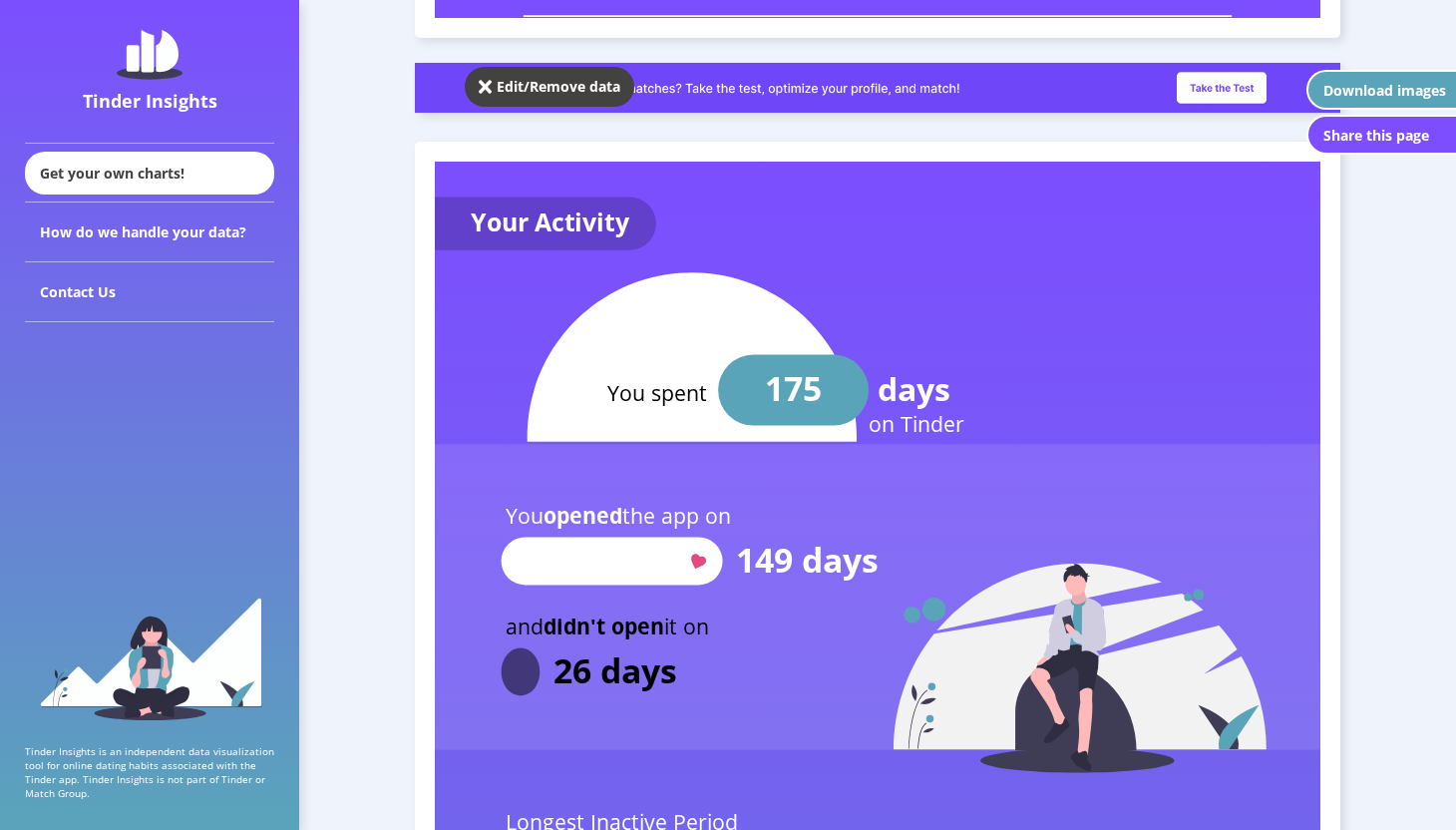 scroll, scrollTop: 2147, scrollLeft: 0, axis: vertical 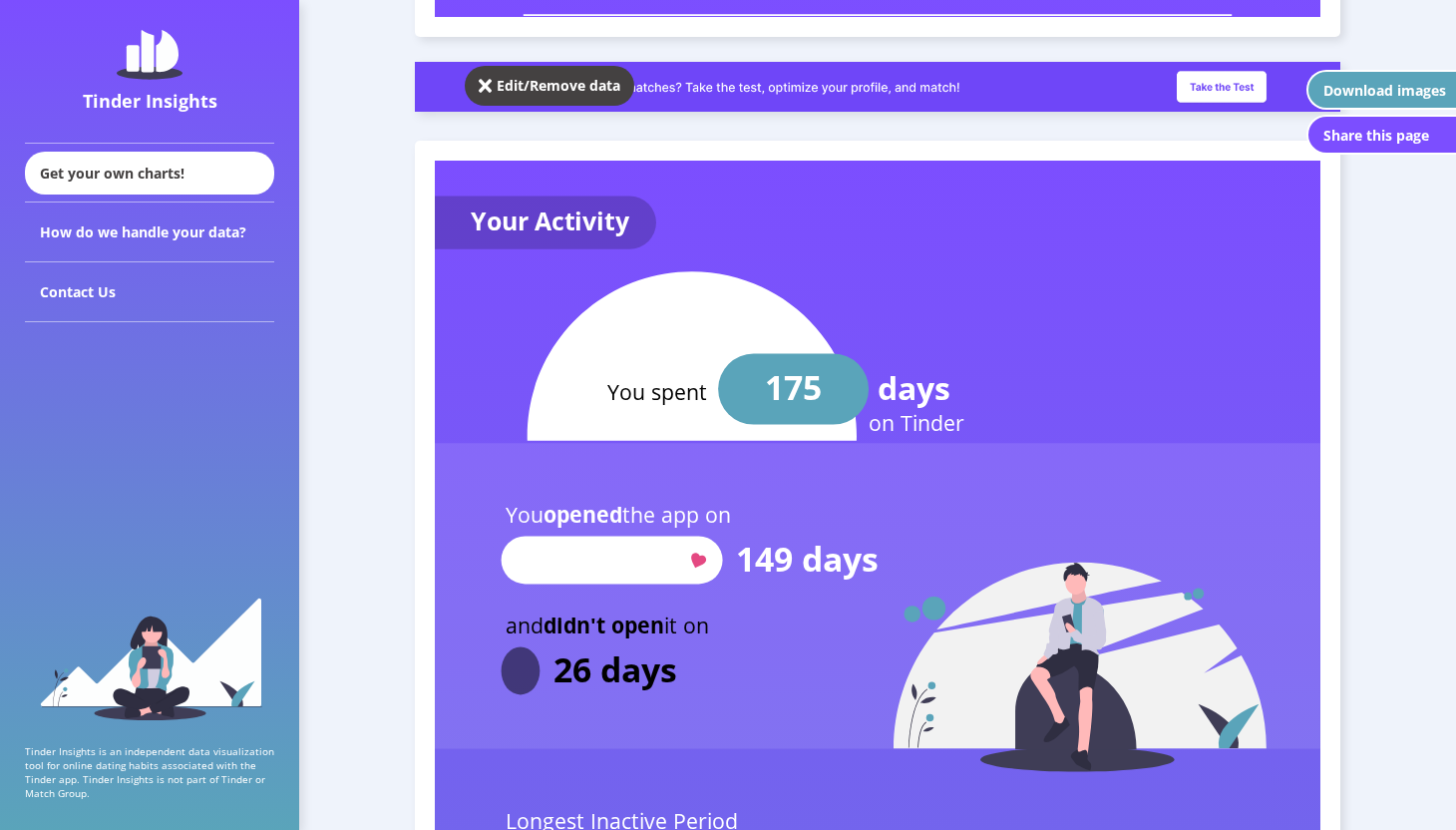 click on "Looks like your profile could use some help. Click  here  for some tips. That's 1 date for every 4654 right swipes! Your Tinder Insights You swiped  13972  times left swipes  4665 9307 right swipes 591 matches 8716 no match  228 chats 363 no chats  2 dates 226 never met  0 relationships 2 casual sex  0 no spark  0 marriages [DEMOGRAPHIC_DATA] on Tinder for 175 days generated with [DOMAIN_NAME] Edit/Remove data What did you do sweetheart? No better plans for [DATE]? Your Activity You spent days on Tinder 175 You  opened  the app on 149 days and  didn't open  it on 26 days Longest Inactive Period ? You went  12 days  without opening the app You  swiped  on 145 days You  chatted  on 61 days on  3 days  you just opened the app  but didn't swipe or chat Number of times you opened the app on each day since registration [DATE] [DATE] [DATE] [DATE] [DATE] 0 121 [DATE] - WHO announces global pandemic Your swipes You've reached the  swipe limit  times 16 the limit is 100  right swipes  per day  [PERSON_NAME]" at bounding box center [878, 3997] 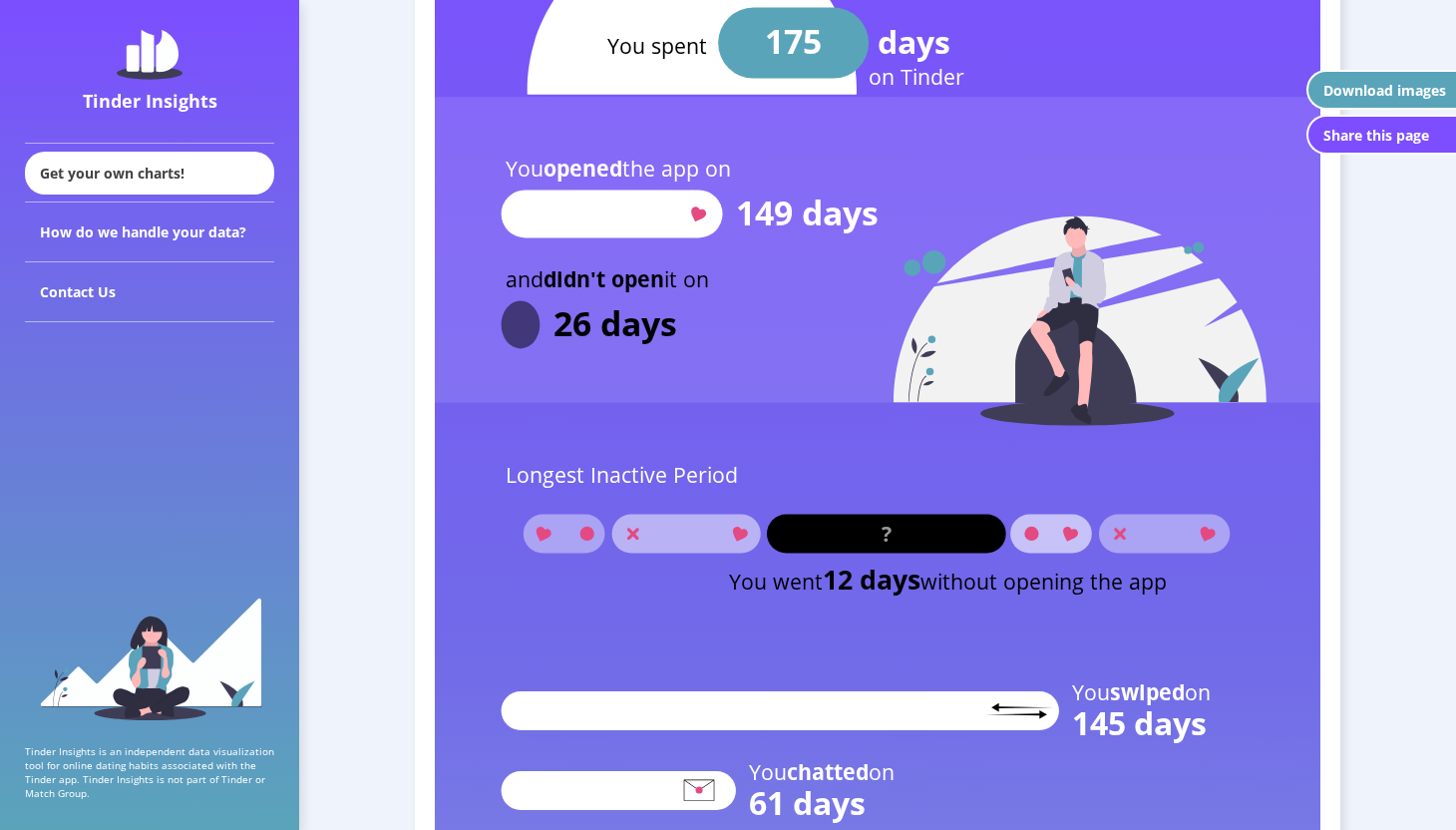 scroll, scrollTop: 2495, scrollLeft: 0, axis: vertical 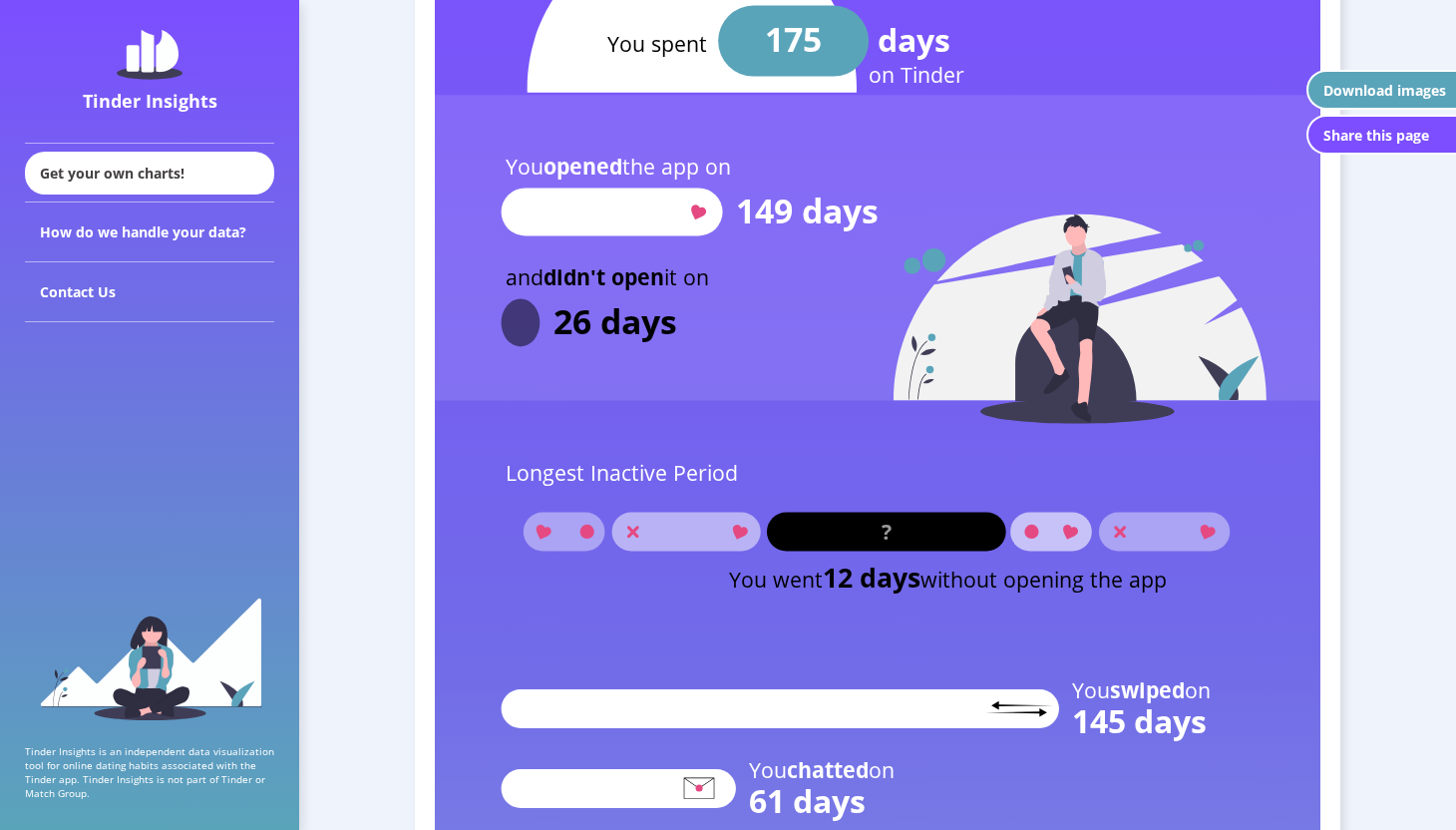 click on "Looks like your profile could use some help. Click  here  for some tips. That's 1 date for every 4654 right swipes! Your Tinder Insights You swiped  13972  times left swipes  4665 9307 right swipes 591 matches 8716 no match  228 chats 363 no chats  2 dates 226 never met  0 relationships 2 casual sex  0 no spark  0 marriages [DEMOGRAPHIC_DATA] on Tinder for 175 days generated with [DOMAIN_NAME] Edit/Remove data What did you do sweetheart? No better plans for [DATE]? Your Activity You spent days on Tinder 175 You  opened  the app on 149 days and  didn't open  it on 26 days Longest Inactive Period ? You went  12 days  without opening the app You  swiped  on 145 days You  chatted  on 61 days on  3 days  you just opened the app  but didn't swipe or chat Number of times you opened the app on each day since registration [DATE] [DATE] [DATE] [DATE] [DATE] 0 121 [DATE] - WHO announces global pandemic Your swipes You've reached the  swipe limit  times 16 the limit is 100  right swipes  per day  [PERSON_NAME]" at bounding box center [878, 3649] 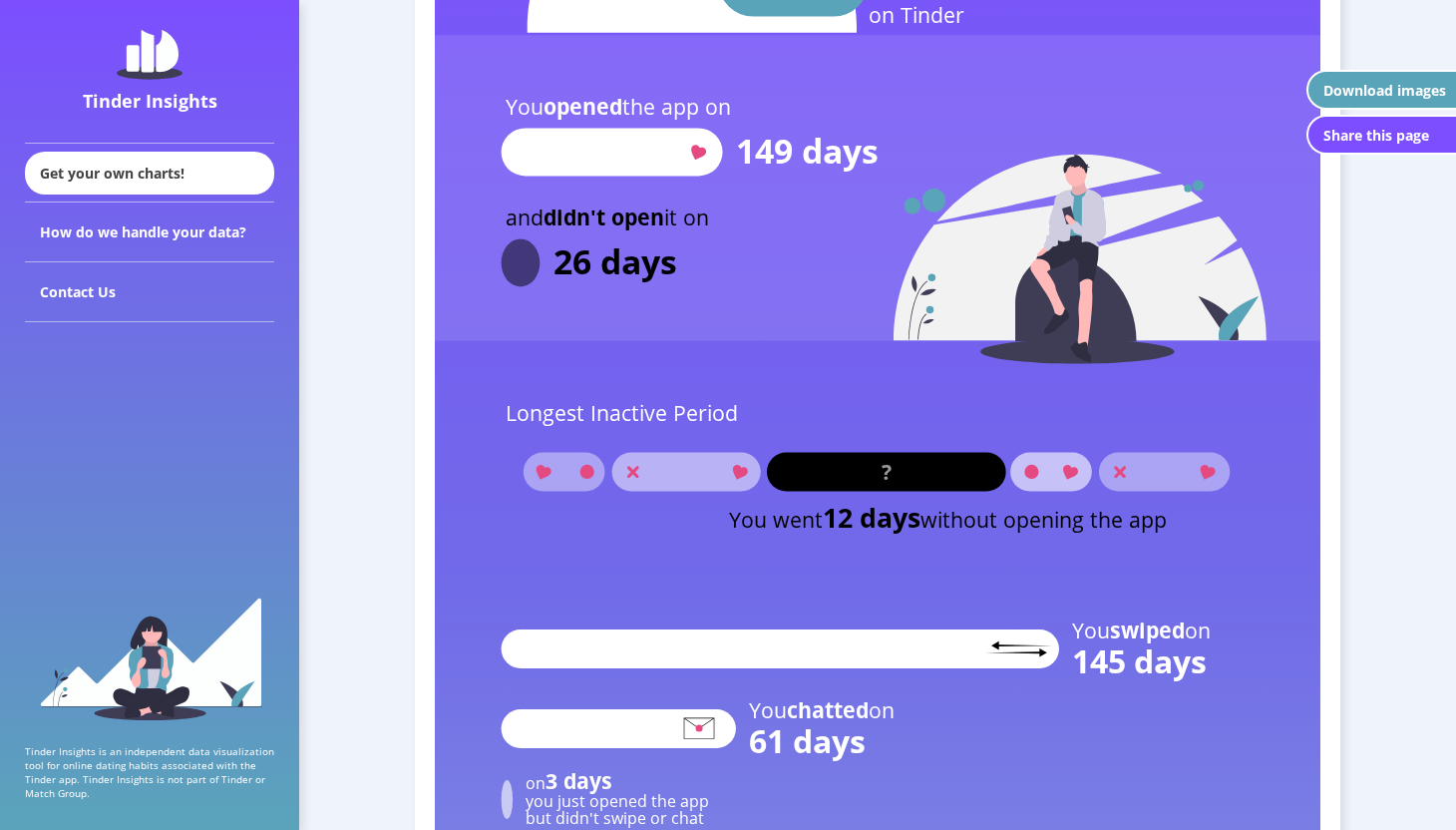 scroll, scrollTop: 2552, scrollLeft: 0, axis: vertical 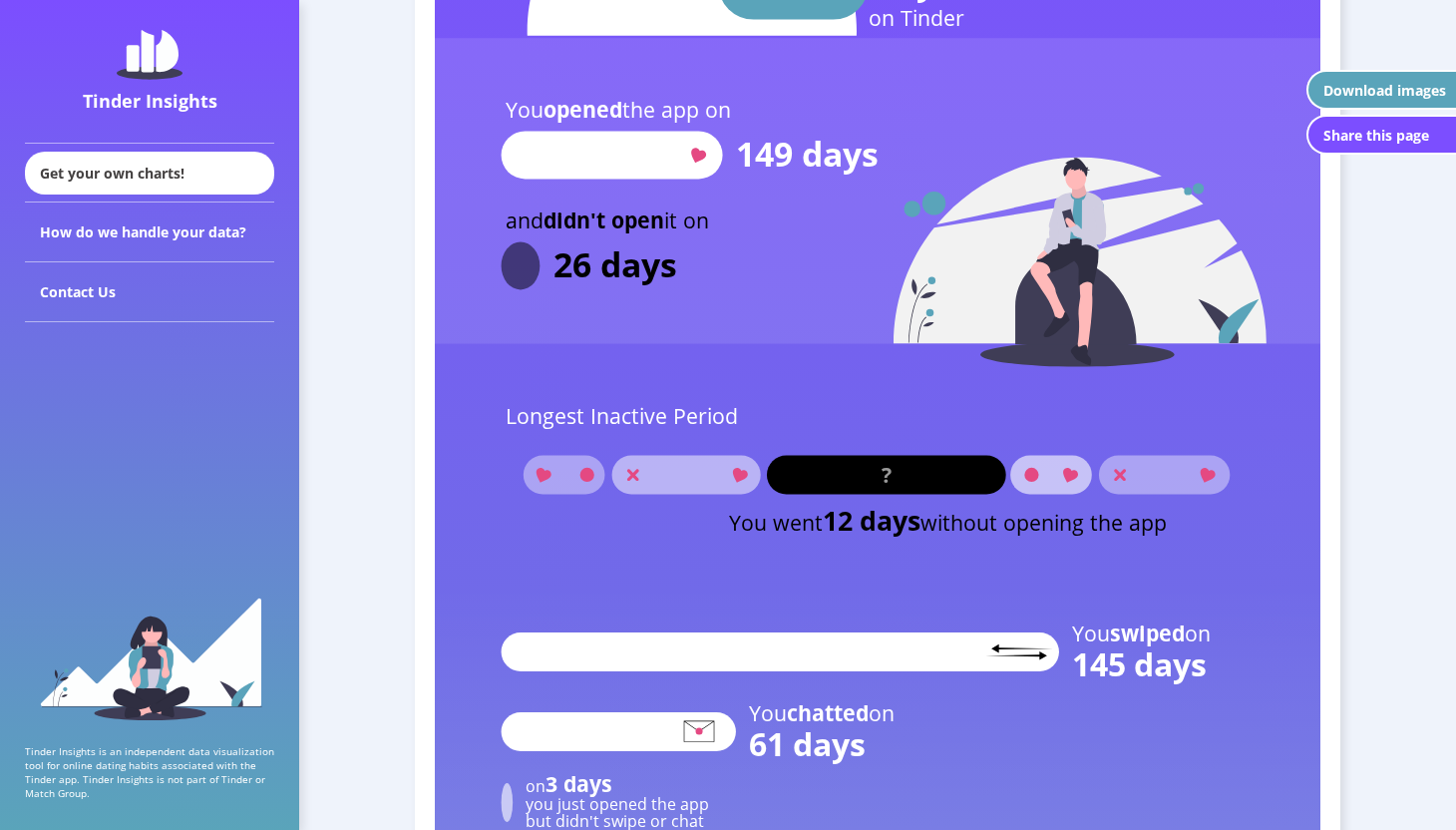 click on "Looks like your profile could use some help. Click  here  for some tips. That's 1 date for every 4654 right swipes! Your Tinder Insights You swiped  13972  times left swipes  4665 9307 right swipes 591 matches 8716 no match  228 chats 363 no chats  2 dates 226 never met  0 relationships 2 casual sex  0 no spark  0 marriages [DEMOGRAPHIC_DATA] on Tinder for 175 days generated with [DOMAIN_NAME] Edit/Remove data What did you do sweetheart? No better plans for [DATE]? Your Activity You spent days on Tinder 175 You  opened  the app on 149 days and  didn't open  it on 26 days Longest Inactive Period ? You went  12 days  without opening the app You  swiped  on 145 days You  chatted  on 61 days on  3 days  you just opened the app  but didn't swipe or chat Number of times you opened the app on each day since registration [DATE] [DATE] [DATE] [DATE] [DATE] 0 121 [DATE] - WHO announces global pandemic Your swipes You've reached the  swipe limit  times 16 the limit is 100  right swipes  per day  [PERSON_NAME]" at bounding box center (878, 3592) 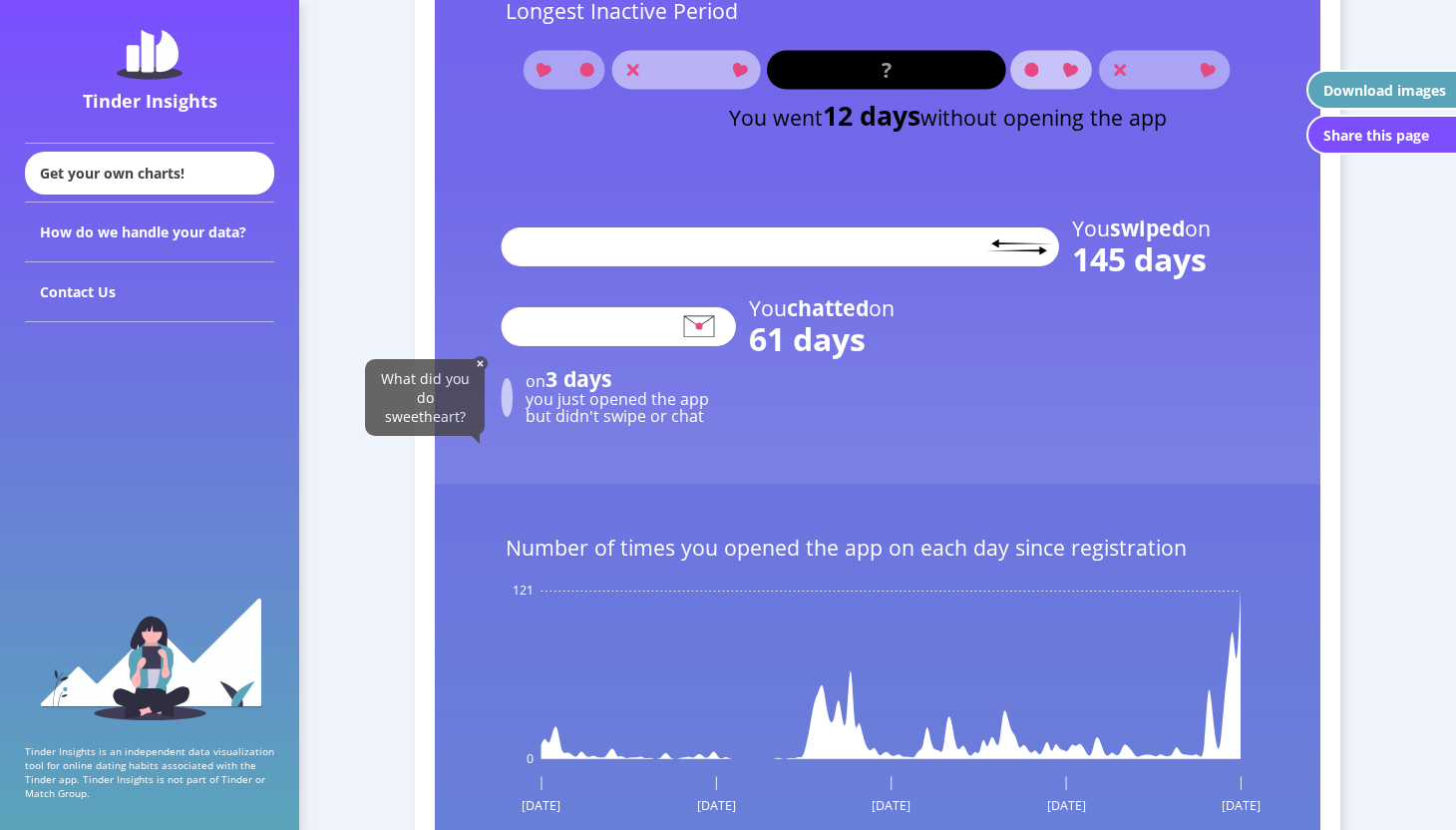 scroll, scrollTop: 2958, scrollLeft: 0, axis: vertical 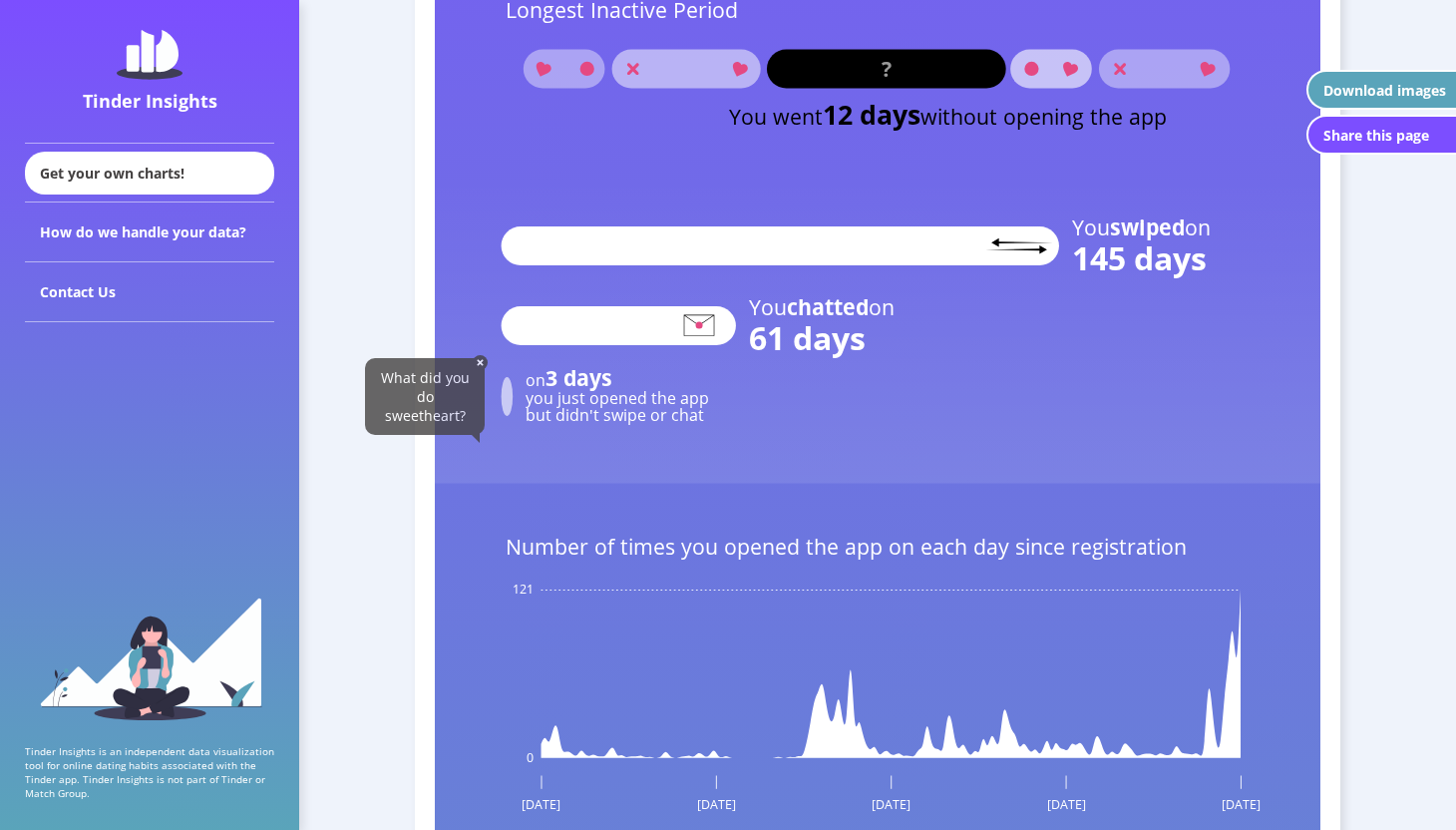 click 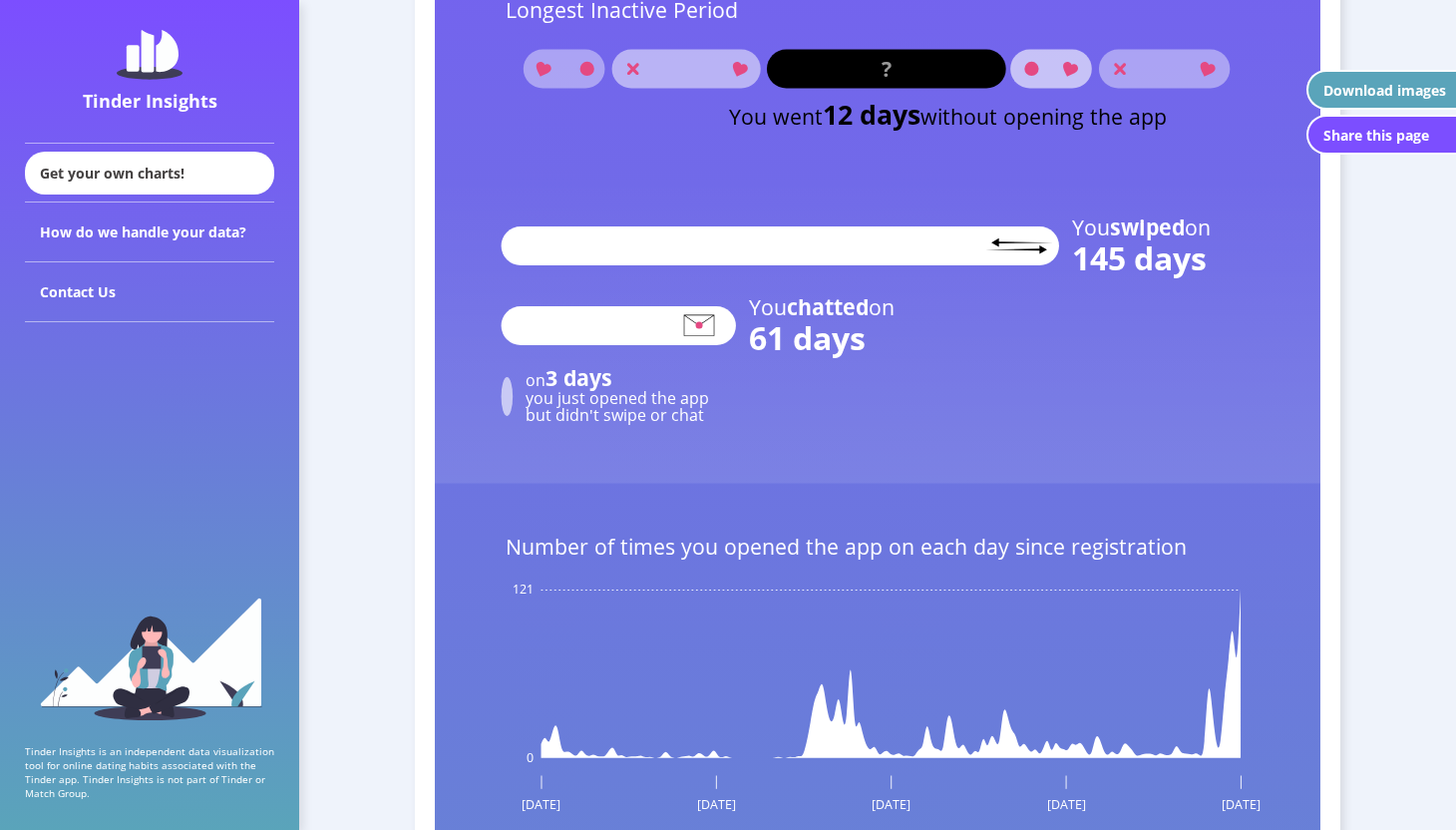 click on "Looks like your profile could use some help. Click  here  for some tips. That's 1 date for every 4654 right swipes! Your Tinder Insights You swiped  13972  times left swipes  4665 9307 right swipes 591 matches 8716 no match  228 chats 363 no chats  2 dates 226 never met  0 relationships 2 casual sex  0 no spark  0 marriages [DEMOGRAPHIC_DATA] on Tinder for 175 days generated with [DOMAIN_NAME] Edit/Remove data What did you do sweetheart? No better plans for [DATE]? Your Activity You spent days on Tinder 175 You  opened  the app on 149 days and  didn't open  it on 26 days Longest Inactive Period ? You went  12 days  without opening the app You  swiped  on 145 days You  chatted  on 61 days on  3 days  you just opened the app  but didn't swipe or chat Number of times you opened the app on each day since registration [DATE] [DATE] [DATE] [DATE] [DATE] 0 121 [DATE] - WHO announces global pandemic Your swipes You've reached the  swipe limit  times 16 the limit is 100  right swipes  per day  [PERSON_NAME]" at bounding box center (878, 3186) 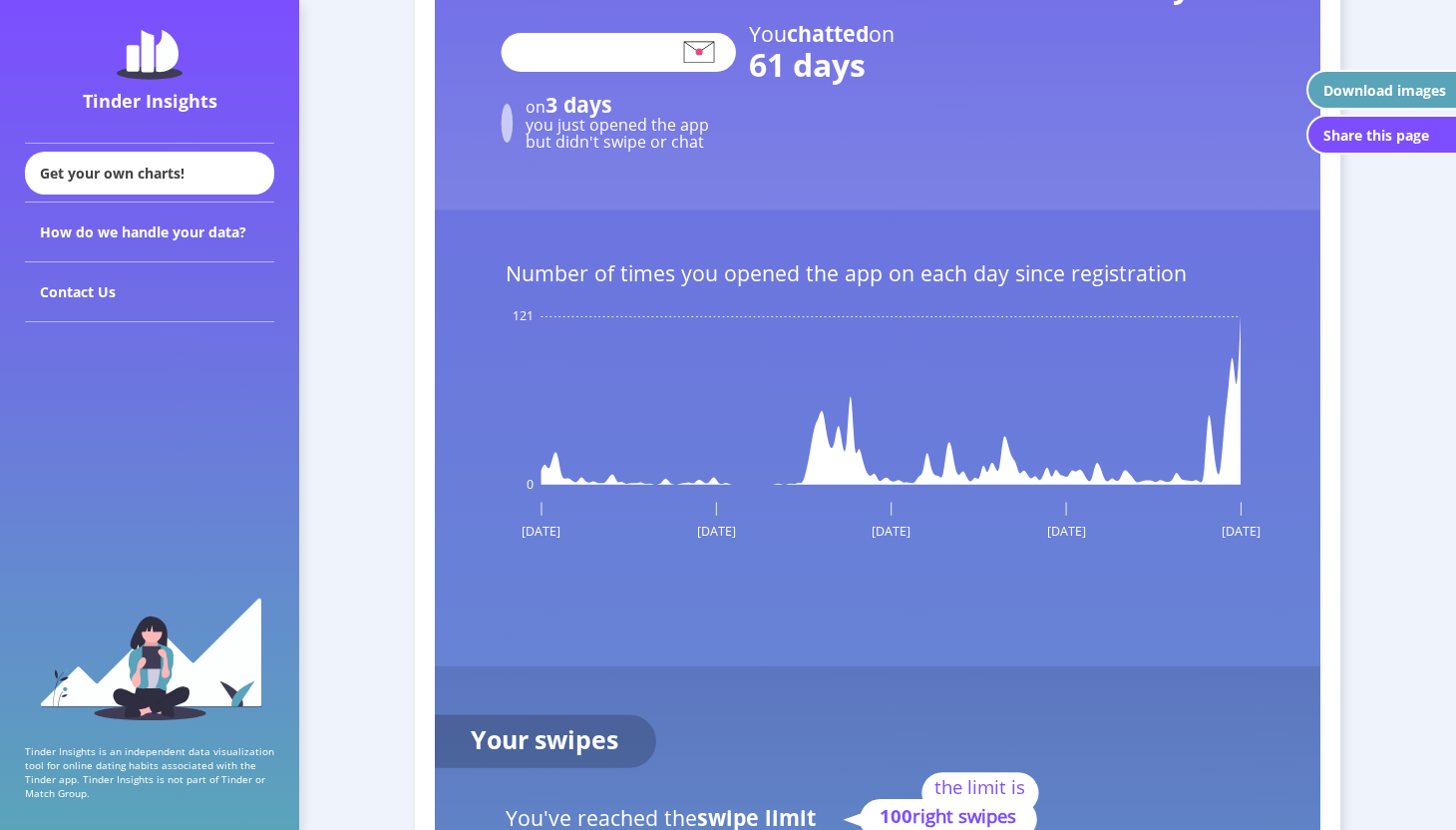 scroll, scrollTop: 3233, scrollLeft: 0, axis: vertical 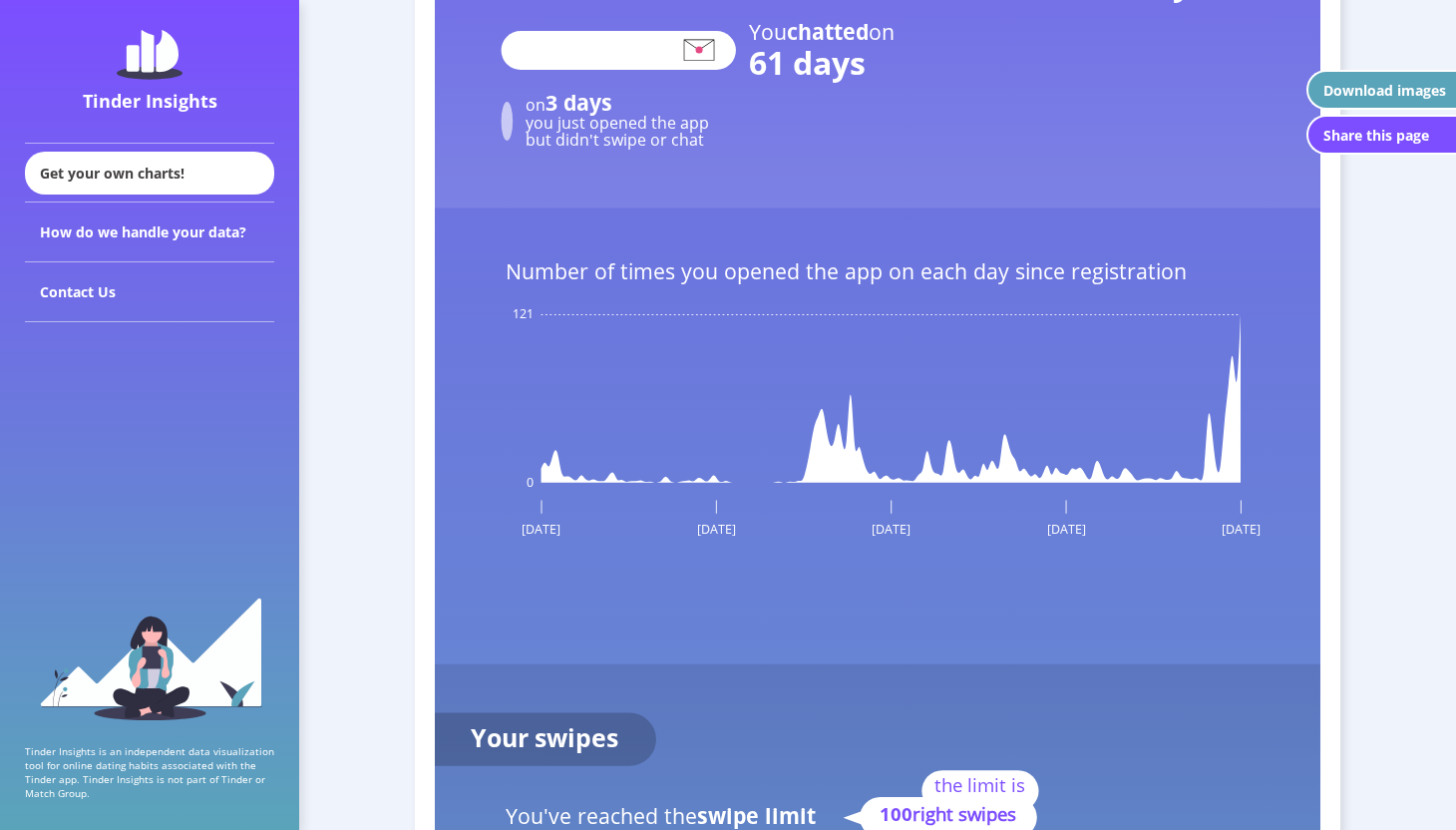 click on "Looks like your profile could use some help. Click  here  for some tips. That's 1 date for every 4654 right swipes! Your Tinder Insights You swiped  13972  times left swipes  4665 9307 right swipes 591 matches 8716 no match  228 chats 363 no chats  2 dates 226 never met  0 relationships 2 casual sex  0 no spark  0 marriages [DEMOGRAPHIC_DATA] on Tinder for 175 days generated with [DOMAIN_NAME] Edit/Remove data What did you do sweetheart? No better plans for [DATE]? Your Activity You spent days on Tinder 175 You  opened  the app on 149 days and  didn't open  it on 26 days Longest Inactive Period ? You went  12 days  without opening the app You  swiped  on 145 days You  chatted  on 61 days on  3 days  you just opened the app  but didn't swipe or chat Number of times you opened the app on each day since registration [DATE] [DATE] [DATE] [DATE] [DATE] 0 121 [DATE] - WHO announces global pandemic Your swipes You've reached the  swipe limit  times 16 the limit is 100  right swipes  per day  [PERSON_NAME]" at bounding box center (878, 2911) 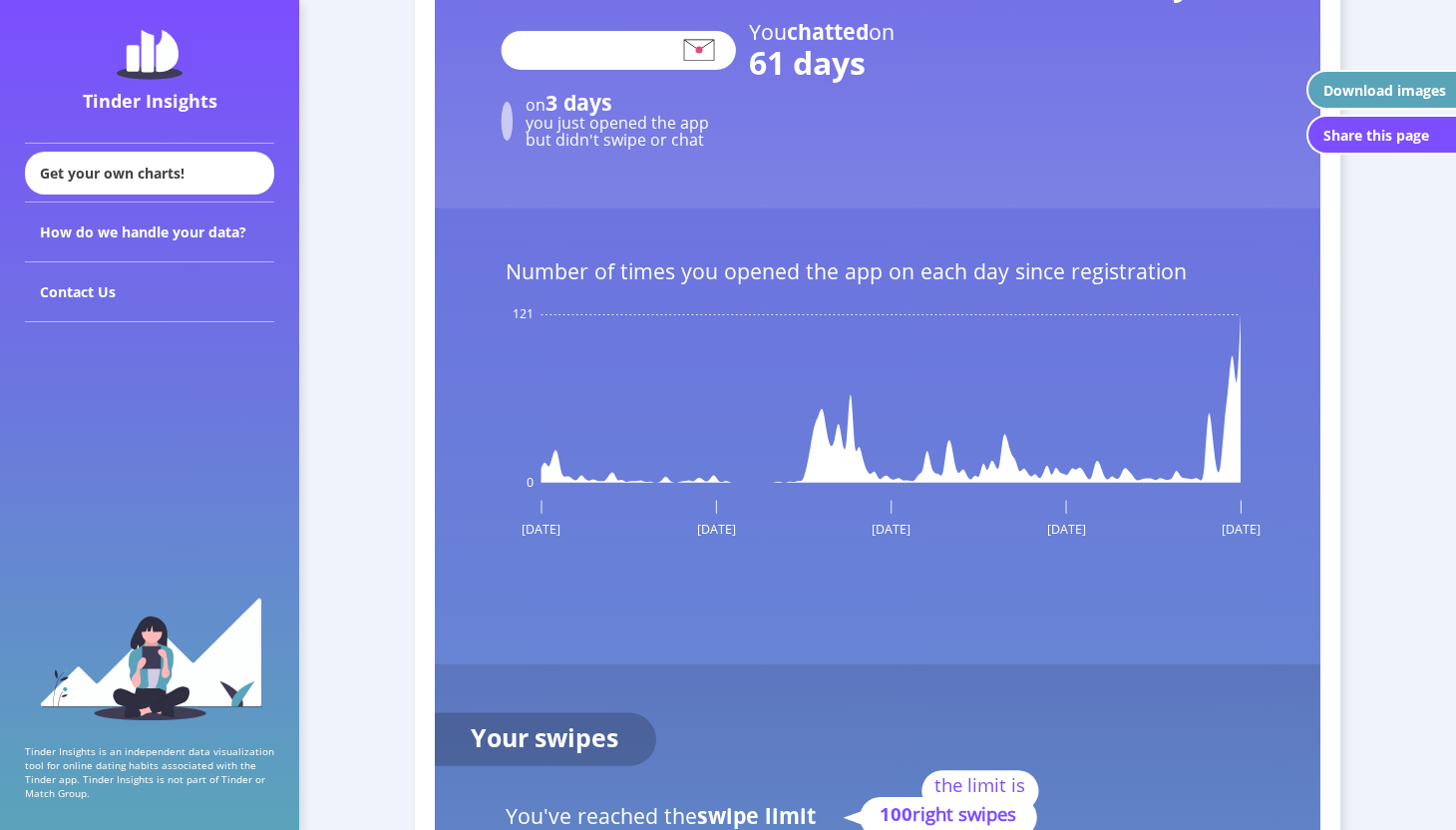 click on "Looks like your profile could use some help. Click  here  for some tips. That's 1 date for every 4654 right swipes! Your Tinder Insights You swiped  13972  times left swipes  4665 9307 right swipes 591 matches 8716 no match  228 chats 363 no chats  2 dates 226 never met  0 relationships 2 casual sex  0 no spark  0 marriages [DEMOGRAPHIC_DATA] on Tinder for 175 days generated with [DOMAIN_NAME] Edit/Remove data What did you do sweetheart? No better plans for [DATE]? Your Activity You spent days on Tinder 175 You  opened  the app on 149 days and  didn't open  it on 26 days Longest Inactive Period ? You went  12 days  without opening the app You  swiped  on 145 days You  chatted  on 61 days on  3 days  you just opened the app  but didn't swipe or chat Number of times you opened the app on each day since registration [DATE] [DATE] [DATE] [DATE] [DATE] 0 121 [DATE] - WHO announces global pandemic Your swipes You've reached the  swipe limit  times 16 the limit is 100  right swipes  per day  [PERSON_NAME]" at bounding box center (878, 2911) 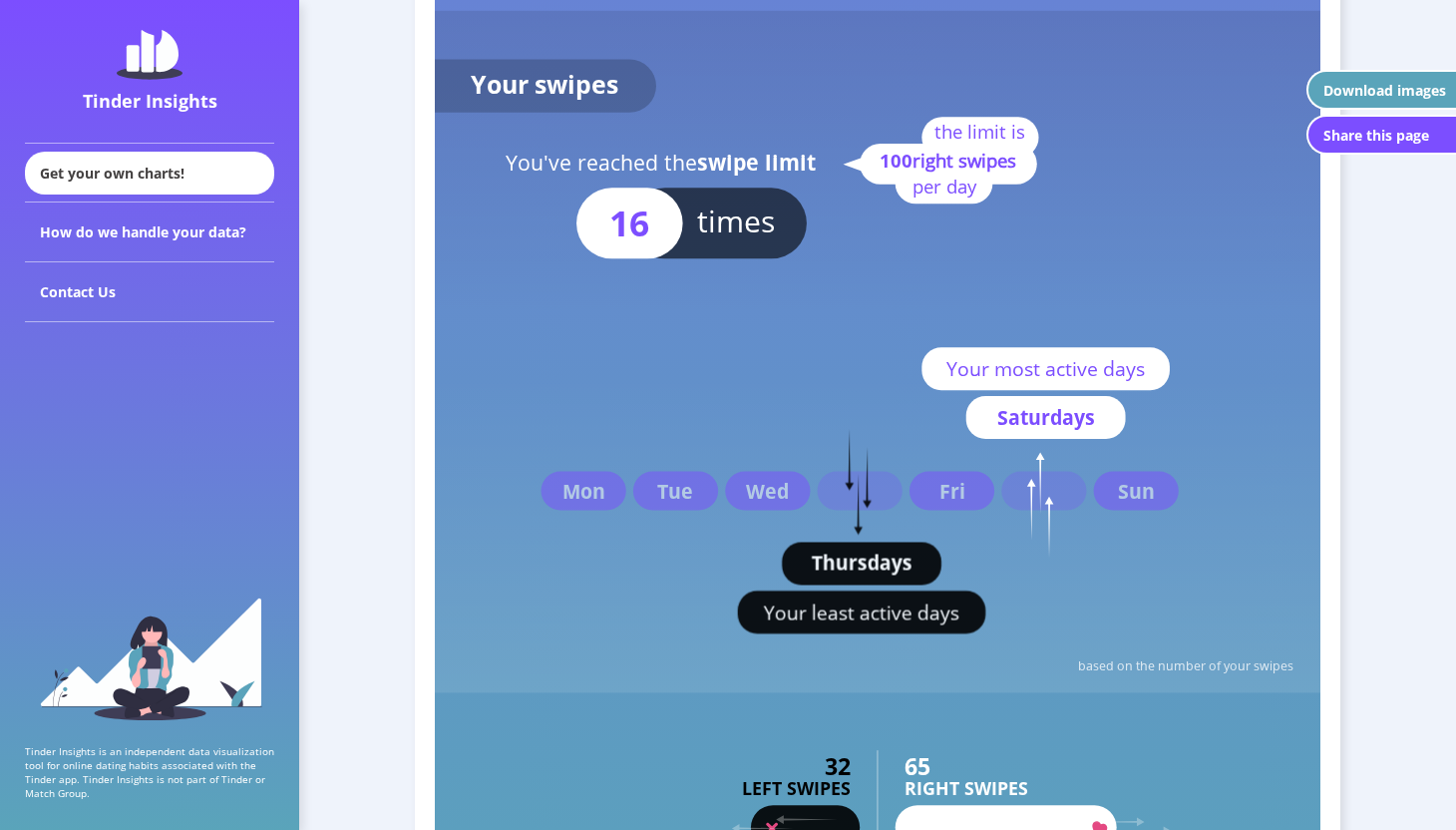 scroll, scrollTop: 3913, scrollLeft: 0, axis: vertical 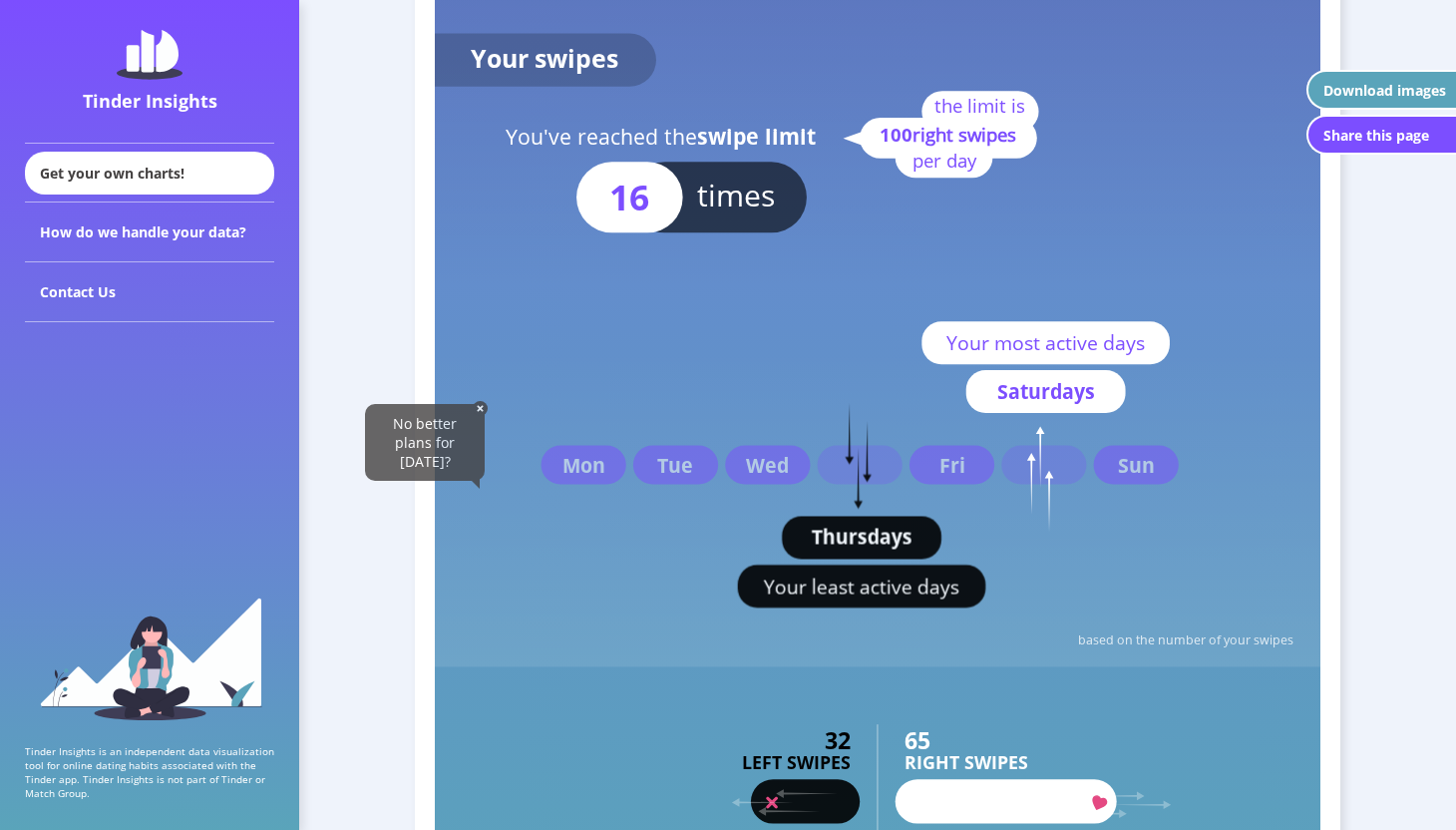 click at bounding box center [480, 408] 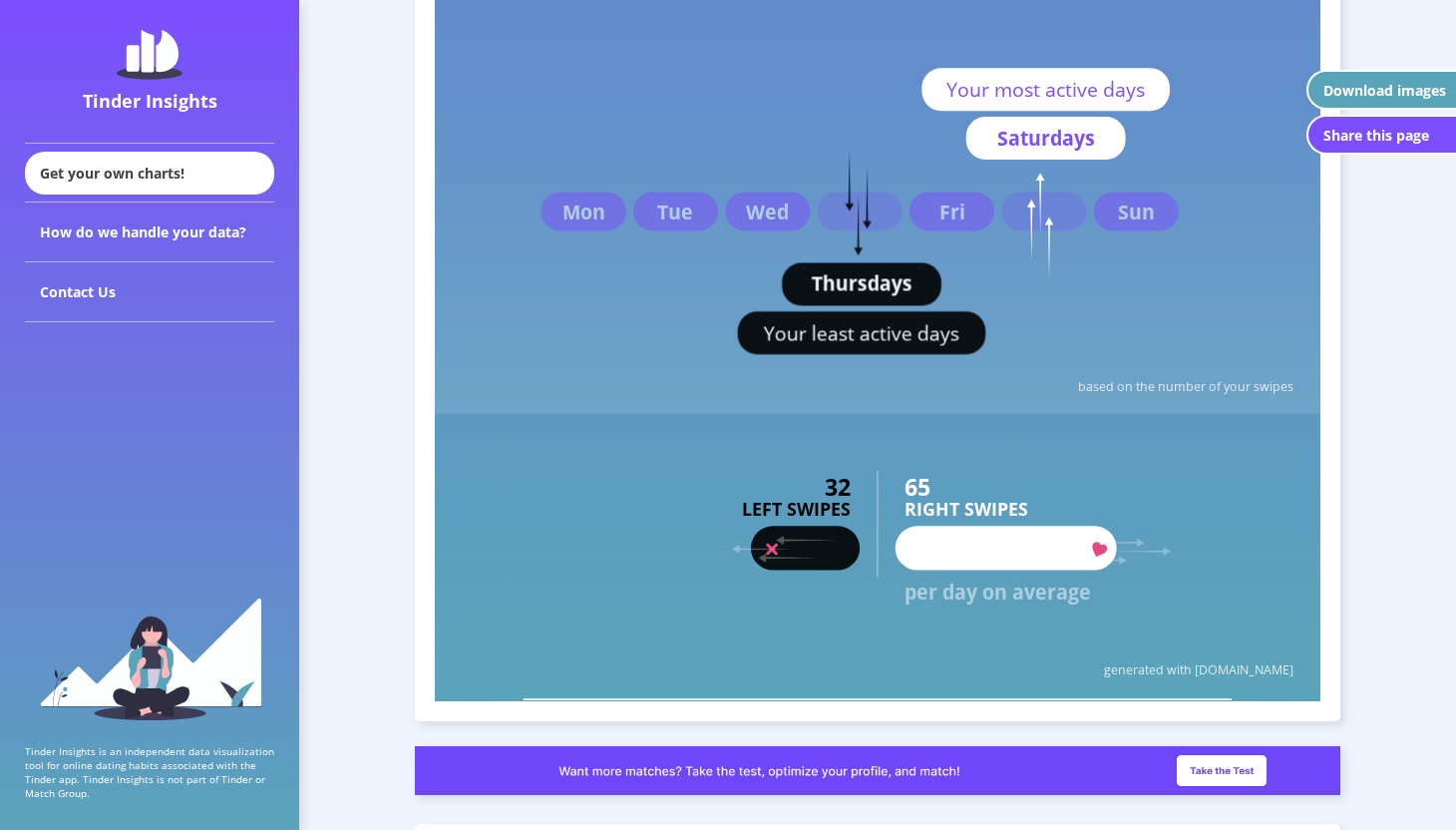 scroll, scrollTop: 4171, scrollLeft: 0, axis: vertical 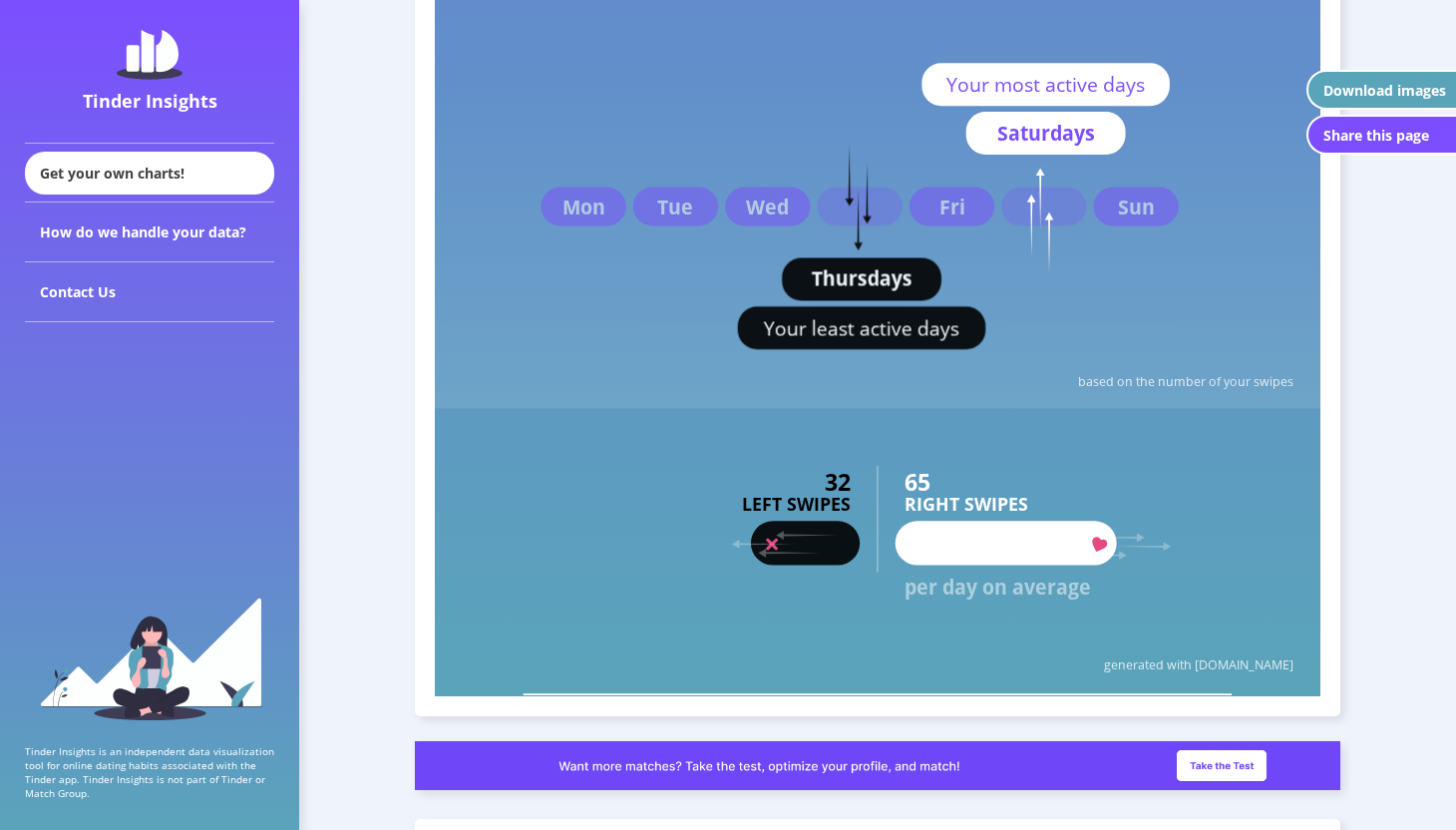 click on "Looks like your profile could use some help. Click  here  for some tips. That's 1 date for every 4654 right swipes! Your Tinder Insights You swiped  13972  times left swipes  4665 9307 right swipes 591 matches 8716 no match  228 chats 363 no chats  2 dates 226 never met  0 relationships 2 casual sex  0 no spark  0 marriages [DEMOGRAPHIC_DATA] on Tinder for 175 days generated with [DOMAIN_NAME] Edit/Remove data What did you do sweetheart? No better plans for [DATE]? Your Activity You spent days on Tinder 175 You  opened  the app on 149 days and  didn't open  it on 26 days Longest Inactive Period ? You went  12 days  without opening the app You  swiped  on 145 days You  chatted  on 61 days on  3 days  you just opened the app  but didn't swipe or chat Number of times you opened the app on each day since registration [DATE] [DATE] [DATE] [DATE] [DATE] 0 121 [DATE] - WHO announces global pandemic Your swipes You've reached the  swipe limit  times 16 the limit is 100  right swipes  per day  [PERSON_NAME]" at bounding box center [878, 1973] 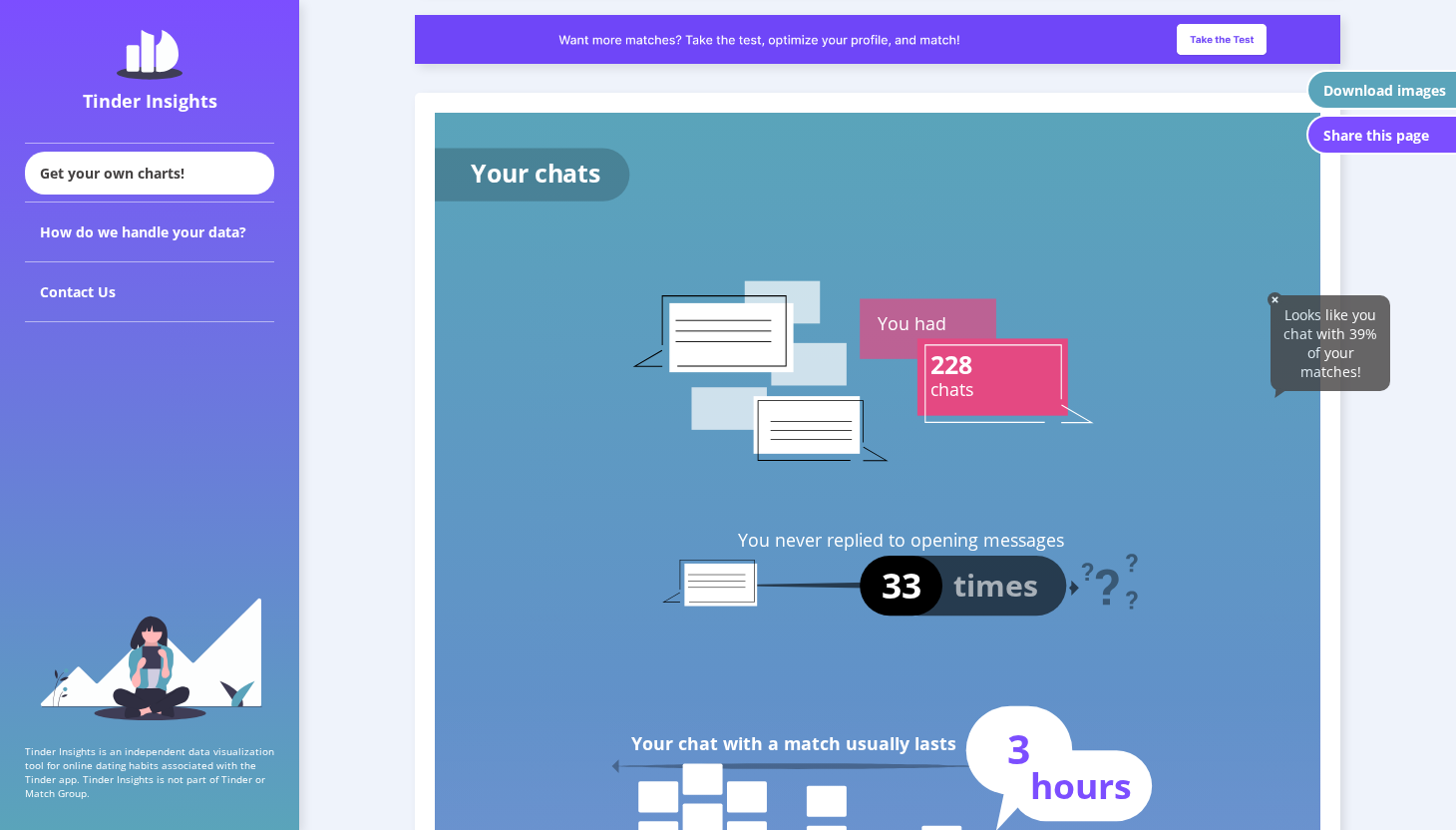 scroll, scrollTop: 4898, scrollLeft: 0, axis: vertical 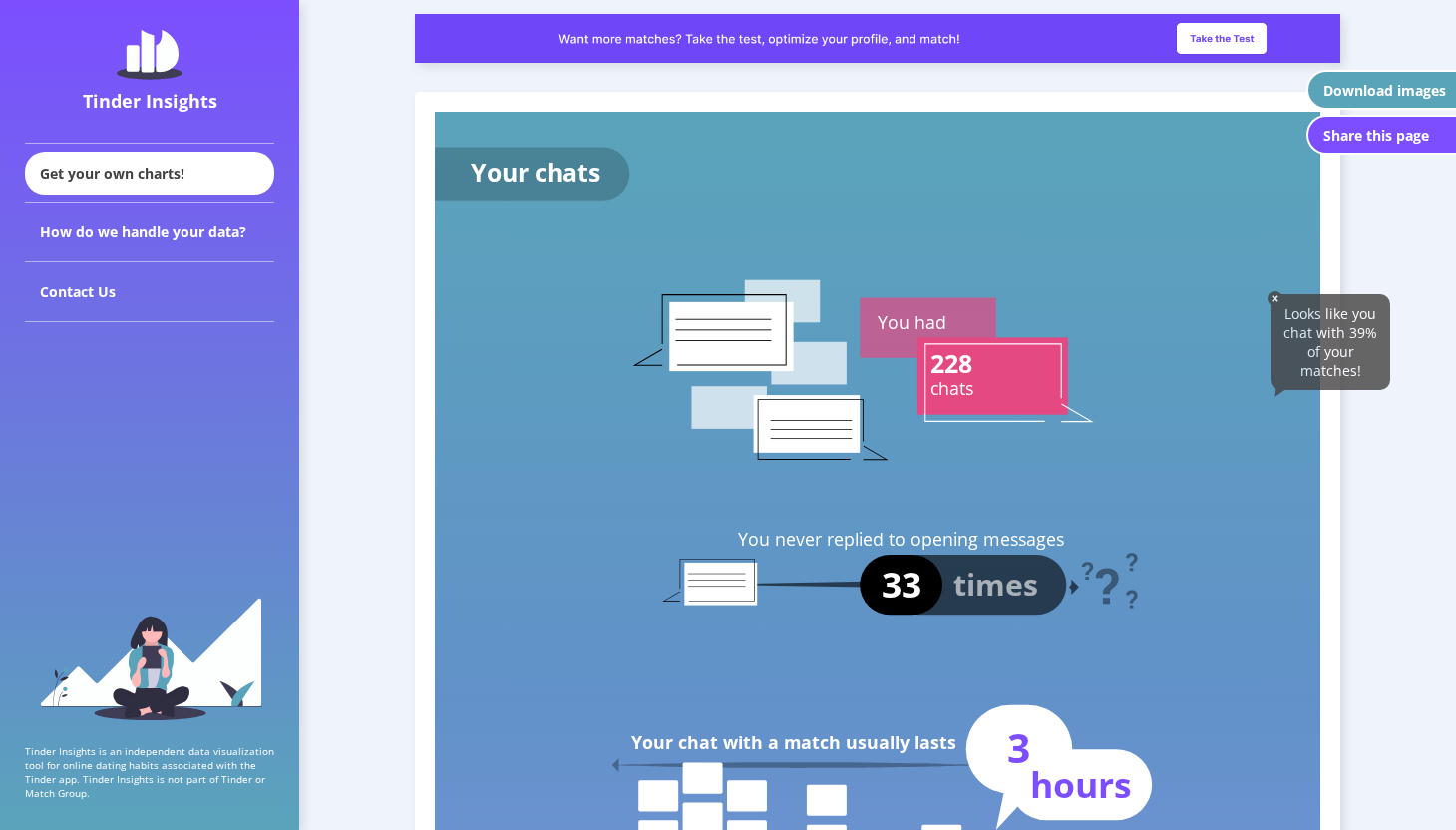 click at bounding box center [1274, 298] 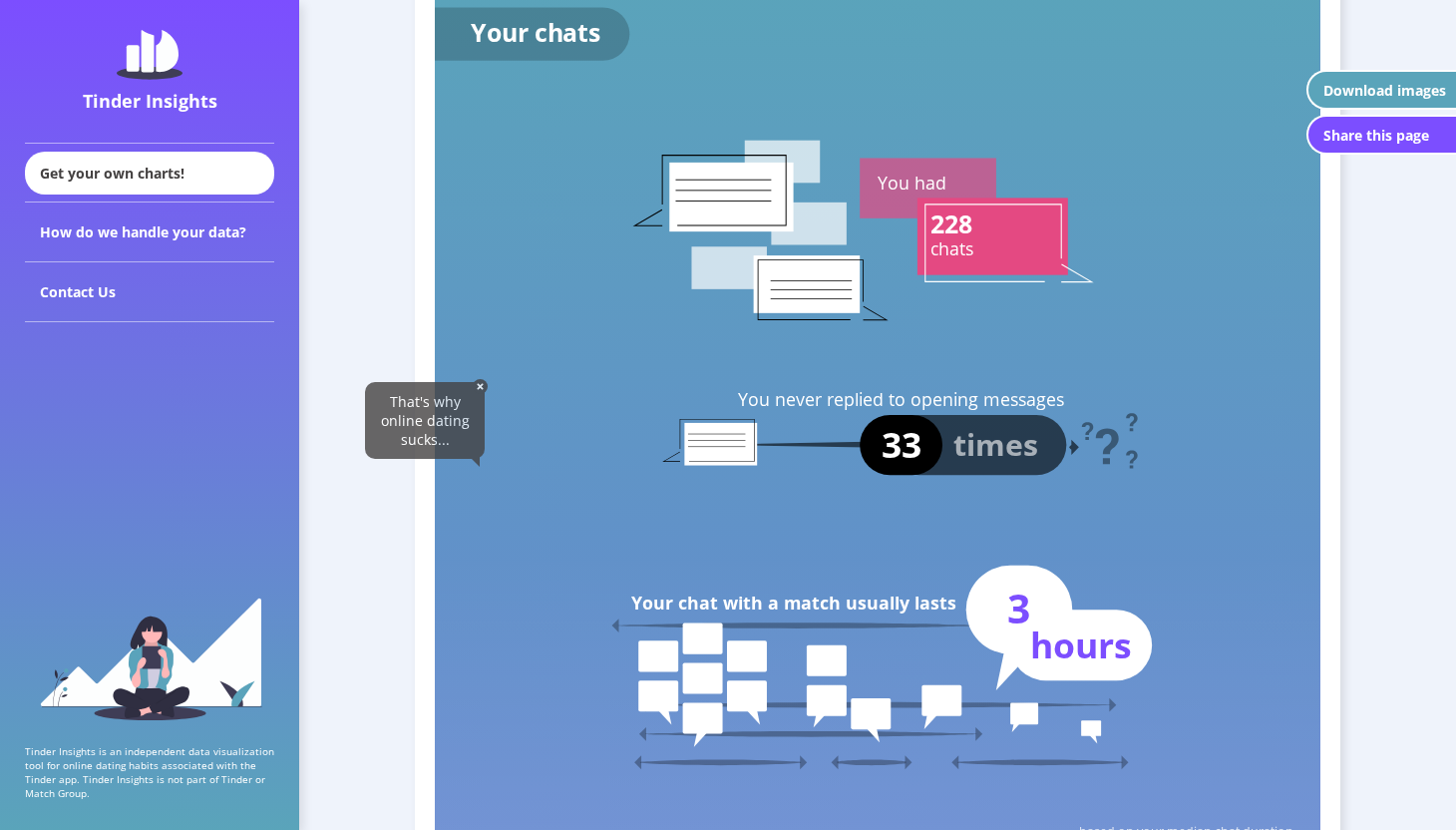 scroll, scrollTop: 5047, scrollLeft: 0, axis: vertical 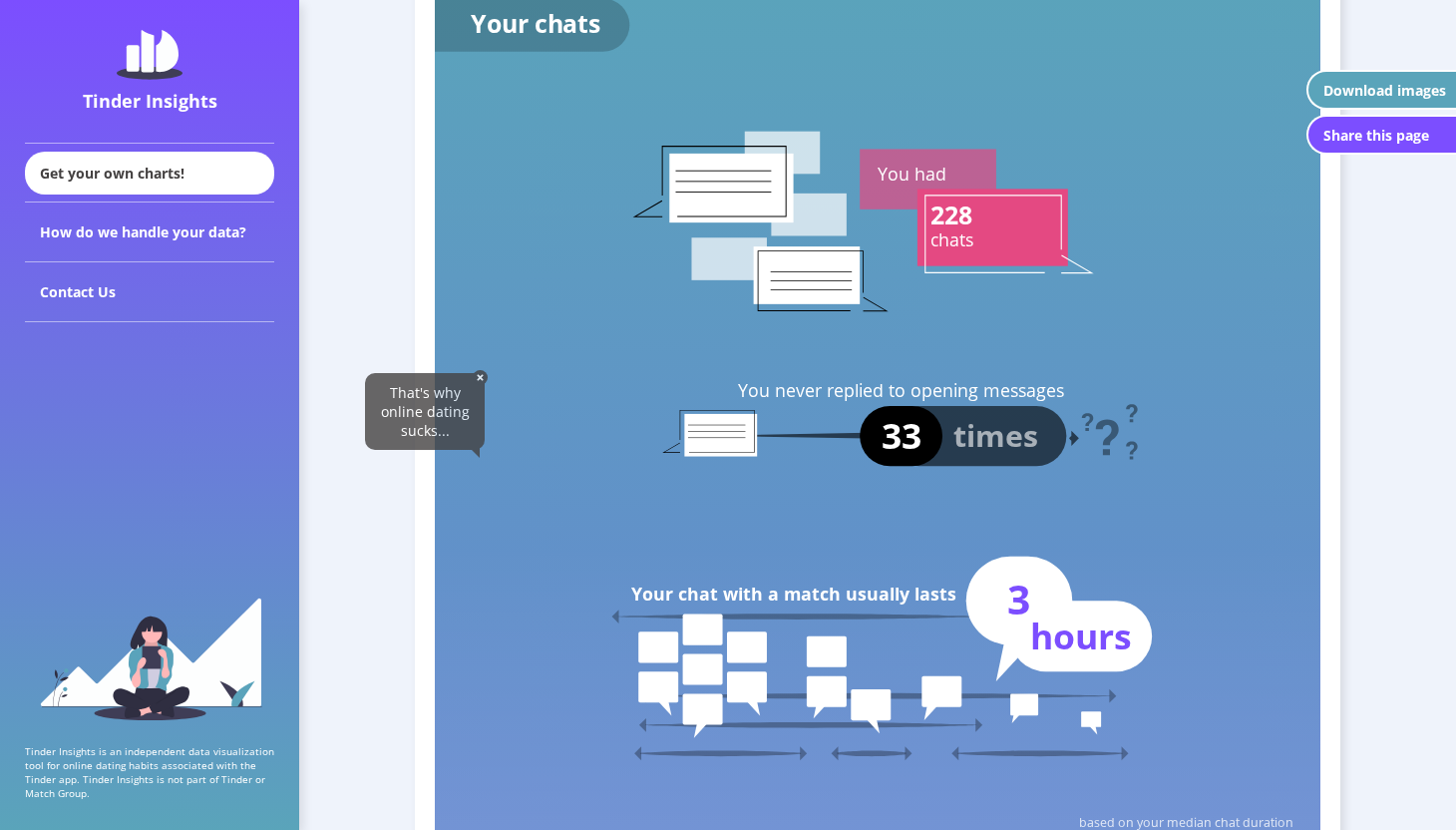 click at bounding box center (480, 377) 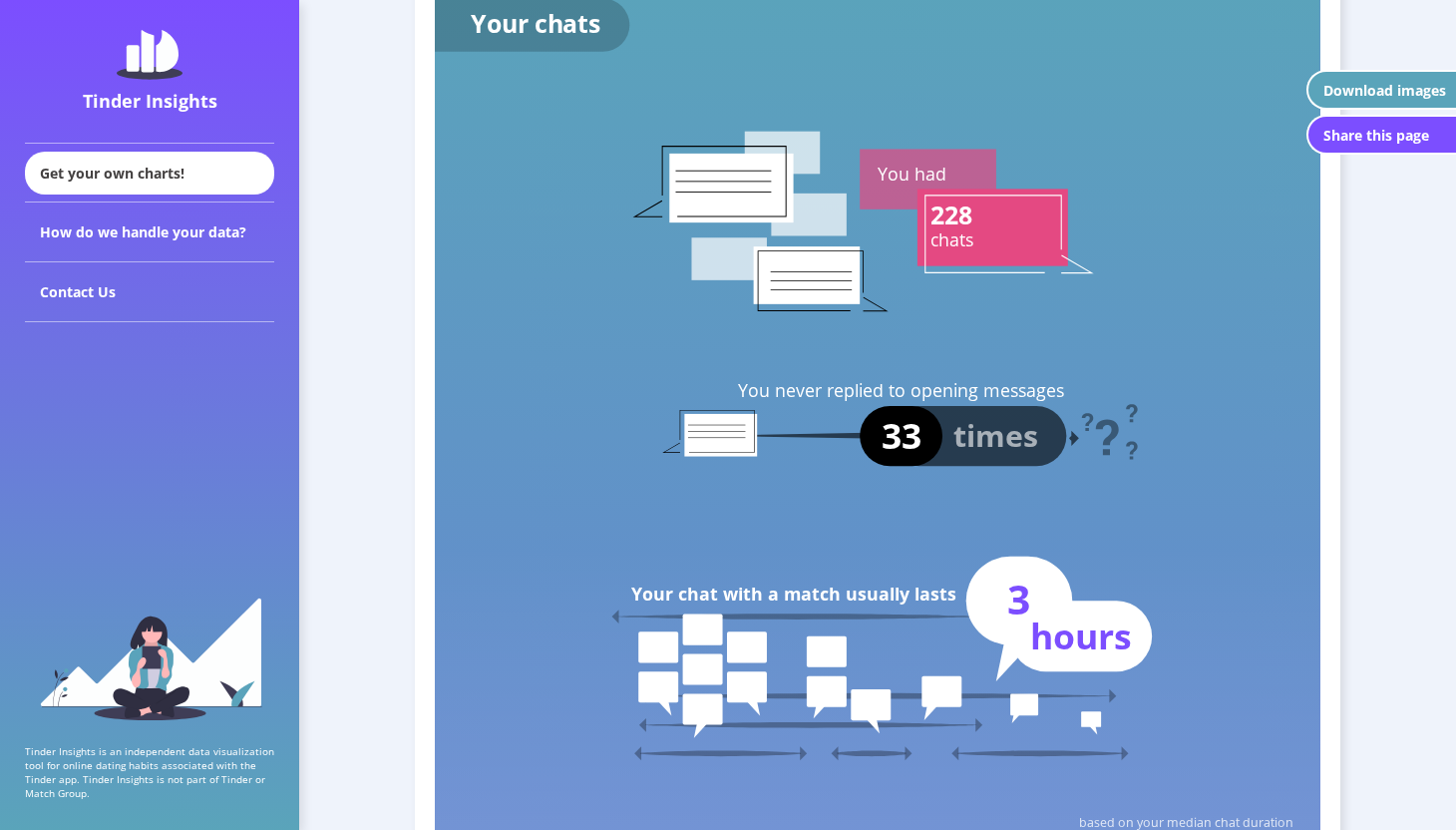 click on "Looks like your profile could use some help. Click  here  for some tips. That's 1 date for every 4654 right swipes! Your Tinder Insights You swiped  13972  times left swipes  4665 9307 right swipes 591 matches 8716 no match  228 chats 363 no chats  2 dates 226 never met  0 relationships 2 casual sex  0 no spark  0 marriages [DEMOGRAPHIC_DATA] on Tinder for 175 days generated with [DOMAIN_NAME] Edit/Remove data What did you do sweetheart? No better plans for [DATE]? Your Activity You spent days on Tinder 175 You  opened  the app on 149 days and  didn't open  it on 26 days Longest Inactive Period ? You went  12 days  without opening the app You  swiped  on 145 days You  chatted  on 61 days on  3 days  you just opened the app  but didn't swipe or chat Number of times you opened the app on each day since registration [DATE] [DATE] [DATE] [DATE] [DATE] 0 121 [DATE] - WHO announces global pandemic Your swipes You've reached the  swipe limit  times 16 the limit is 100  right swipes  per day  [PERSON_NAME]" at bounding box center [878, 1097] 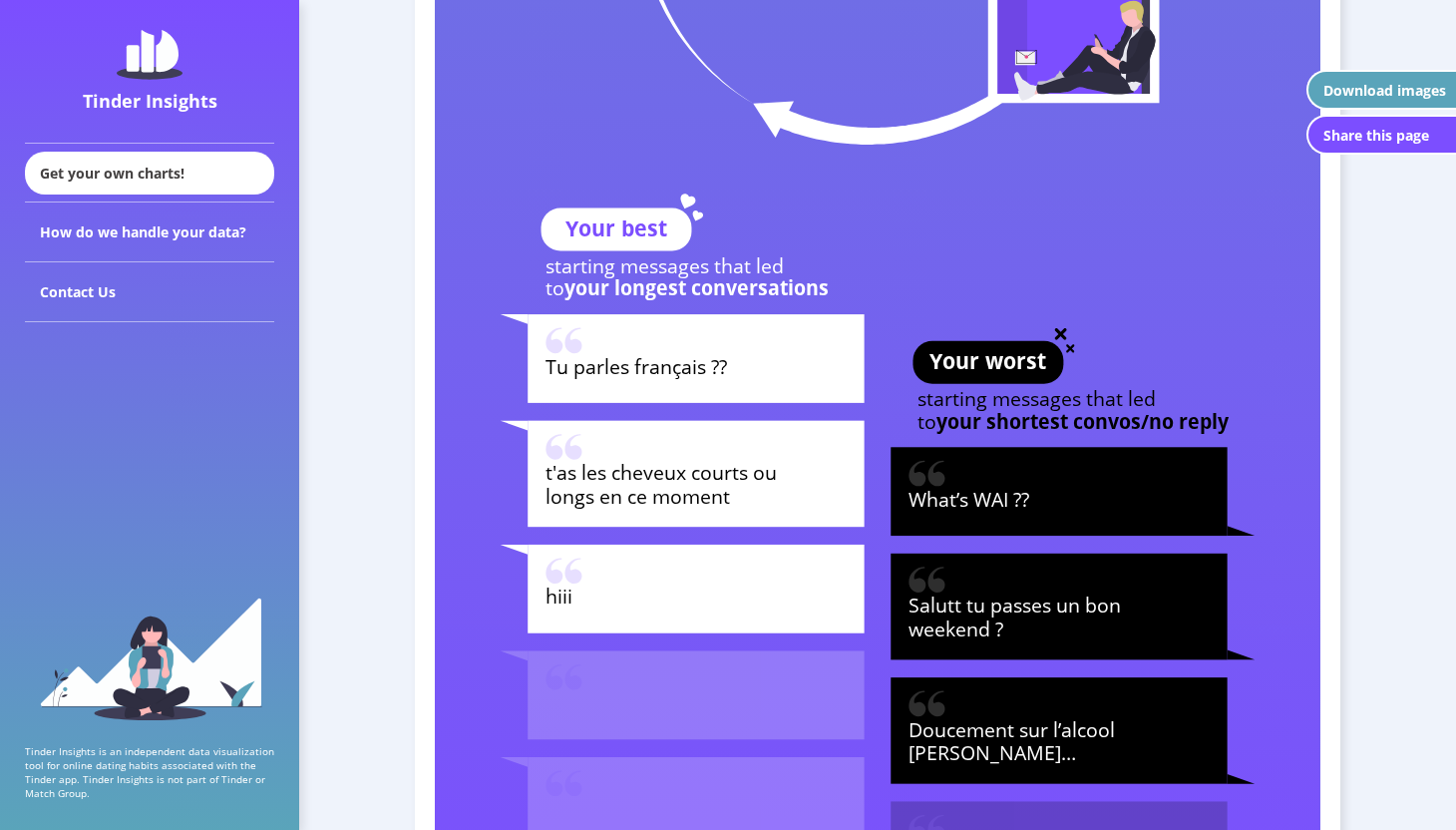 scroll, scrollTop: 6737, scrollLeft: 0, axis: vertical 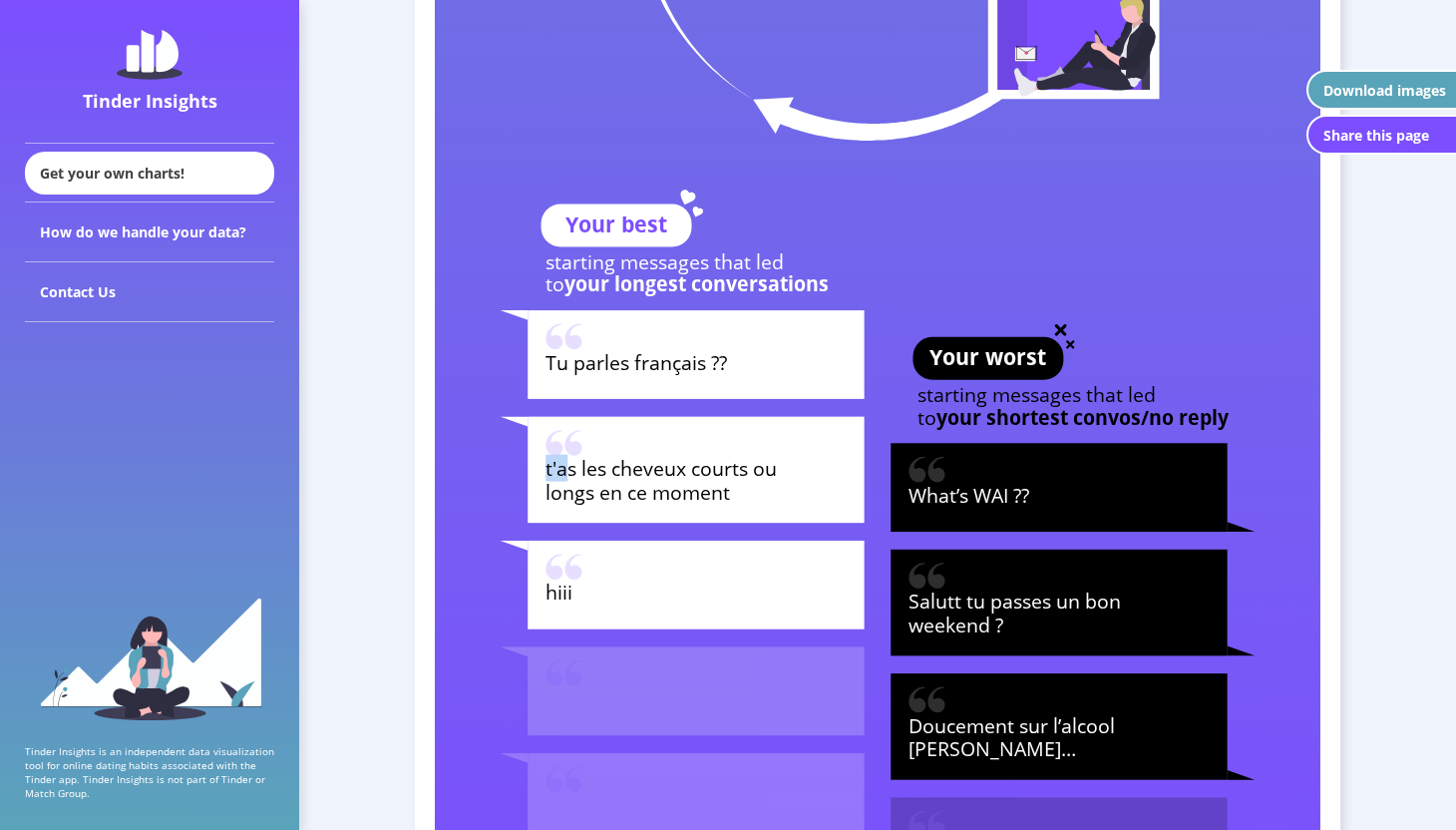 drag, startPoint x: 568, startPoint y: 464, endPoint x: 736, endPoint y: 504, distance: 172.69627 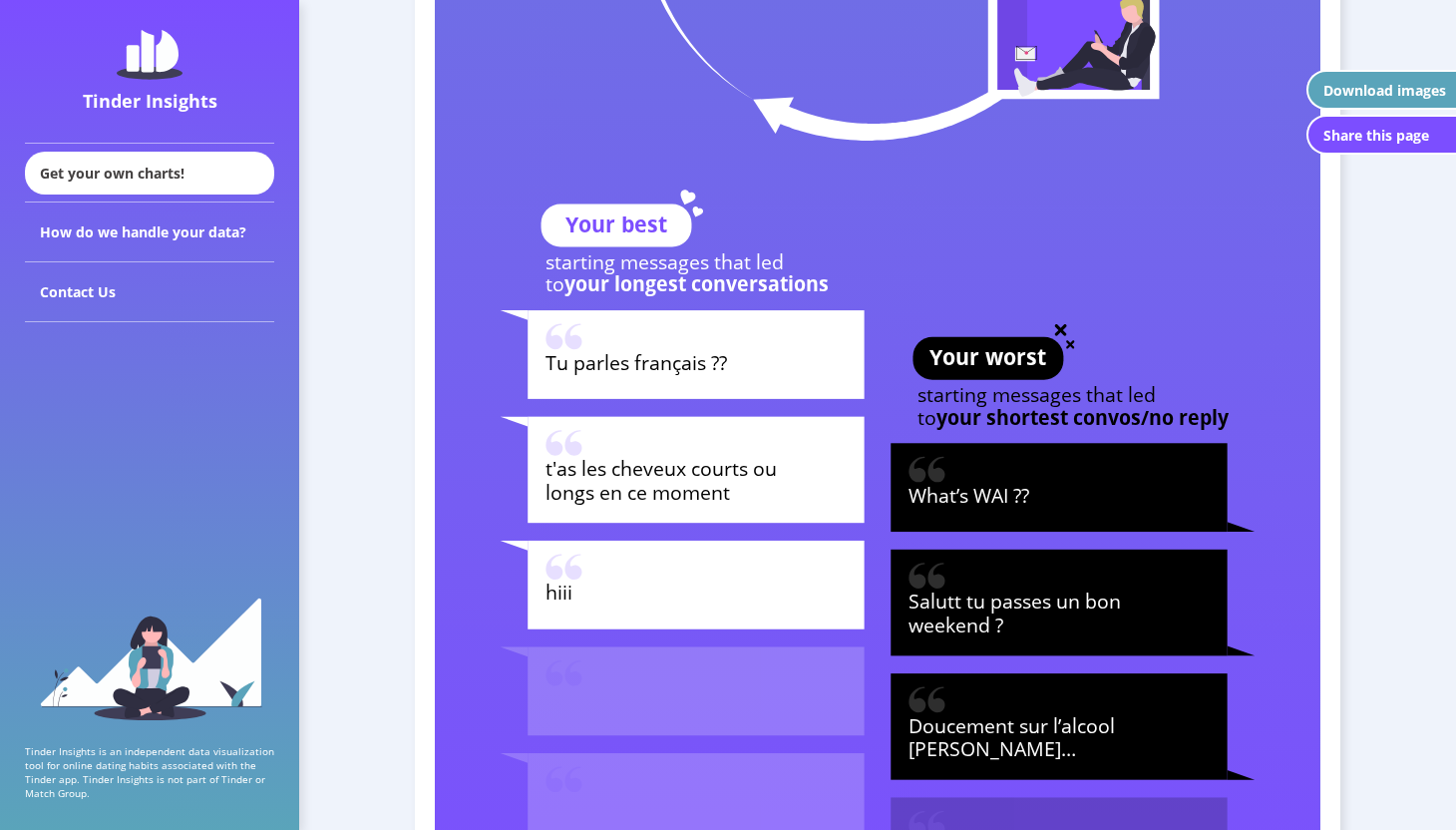 click 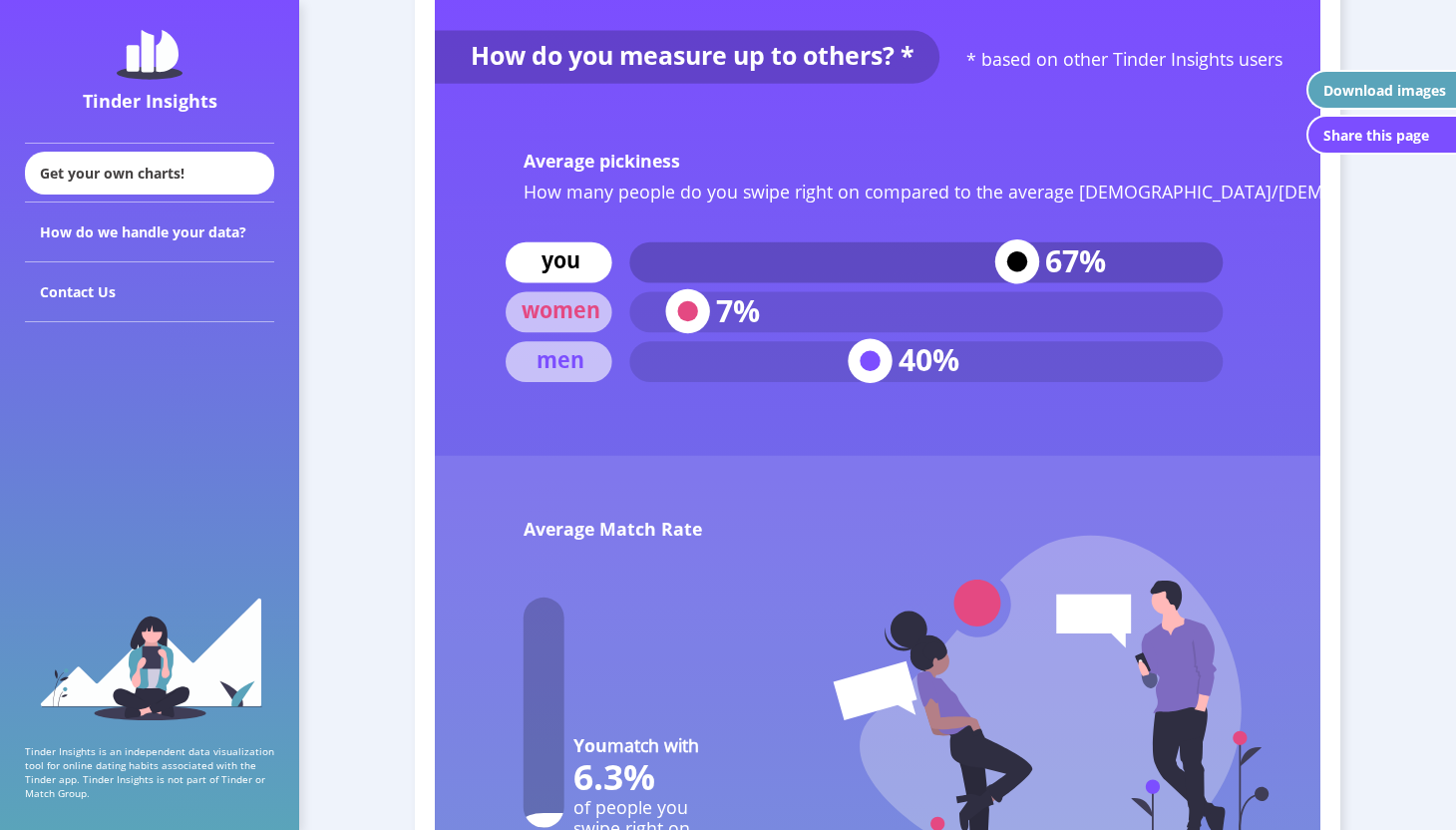 scroll, scrollTop: 7869, scrollLeft: 0, axis: vertical 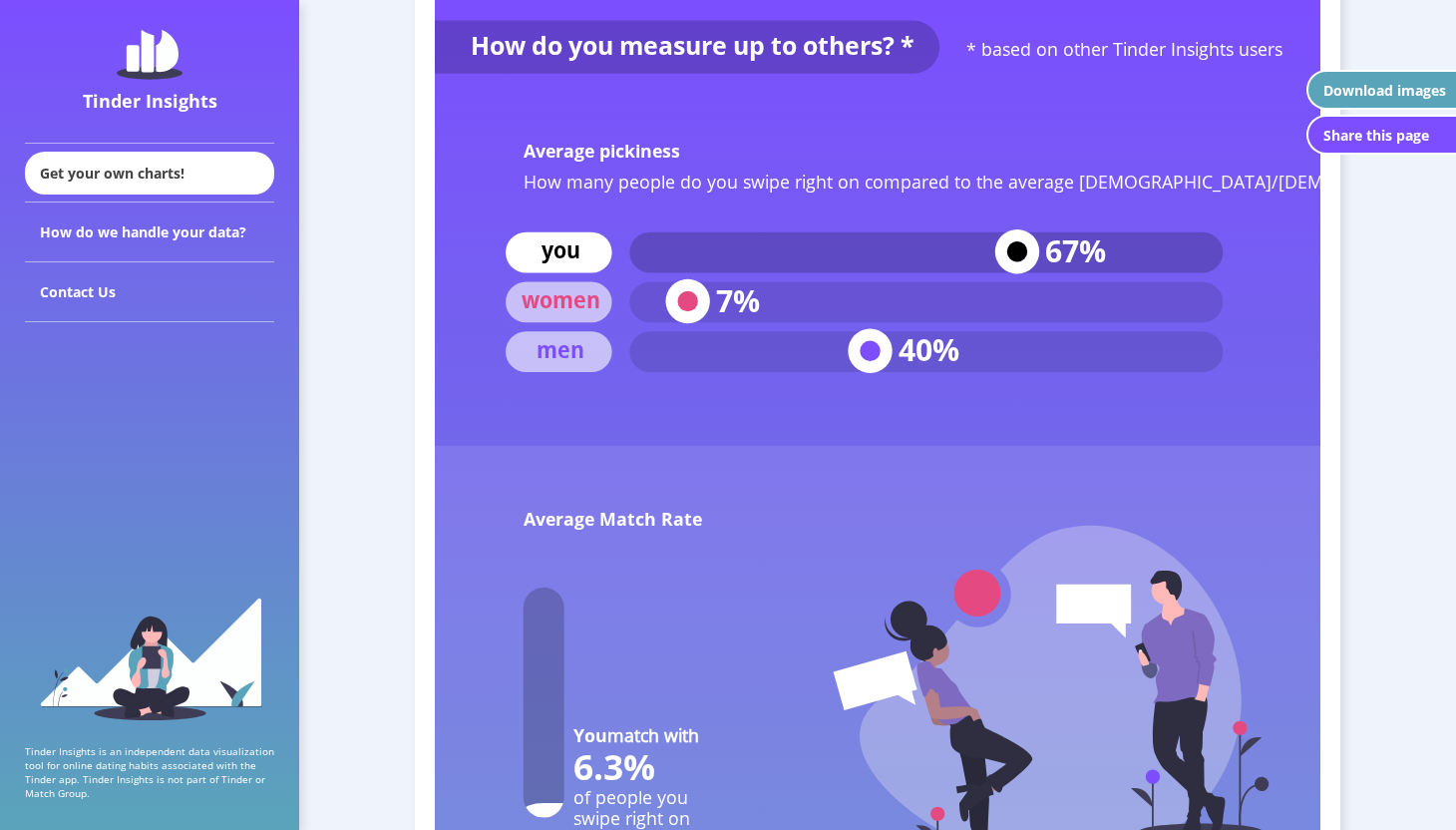 click on "Looks like your profile could use some help. Click  here  for some tips. That's 1 date for every 4654 right swipes! Your Tinder Insights You swiped  13972  times left swipes  4665 9307 right swipes 591 matches 8716 no match  228 chats 363 no chats  2 dates 226 never met  0 relationships 2 casual sex  0 no spark  0 marriages [DEMOGRAPHIC_DATA] on Tinder for 175 days generated with [DOMAIN_NAME] Edit/Remove data What did you do sweetheart? No better plans for [DATE]? Your Activity You spent days on Tinder 175 You  opened  the app on 149 days and  didn't open  it on 26 days Longest Inactive Period ? You went  12 days  without opening the app You  swiped  on 145 days You  chatted  on 61 days on  3 days  you just opened the app  but didn't swipe or chat Number of times you opened the app on each day since registration [DATE] [DATE] [DATE] [DATE] [DATE] 0 121 [DATE] - WHO announces global pandemic Your swipes You've reached the  swipe limit  times 16 the limit is 100  right swipes  per day  [PERSON_NAME]" at bounding box center [878, -1725] 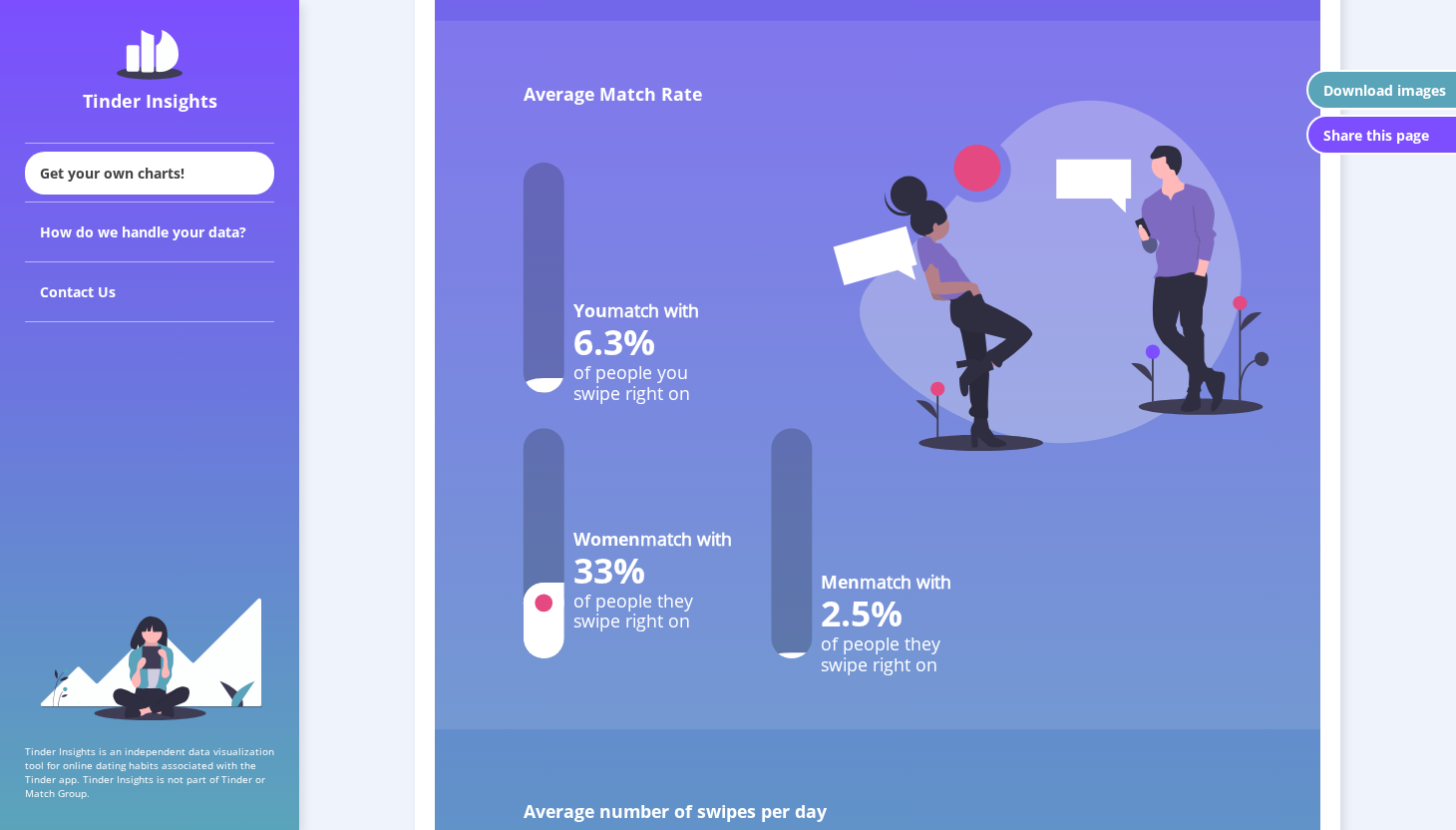 scroll, scrollTop: 8296, scrollLeft: 0, axis: vertical 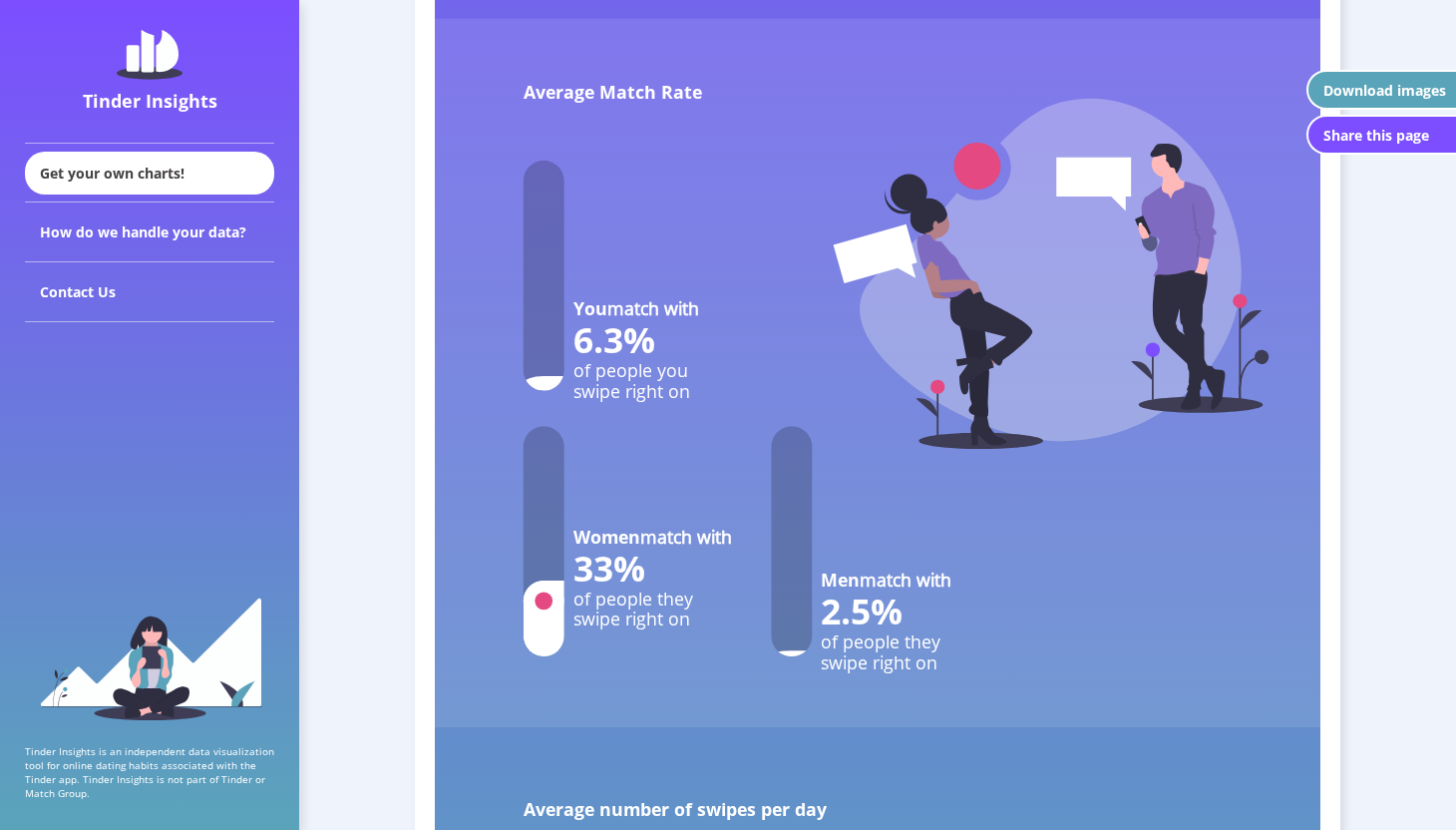 click on "Looks like your profile could use some help. Click  here  for some tips. That's 1 date for every 4654 right swipes! Your Tinder Insights You swiped  13972  times left swipes  4665 9307 right swipes 591 matches 8716 no match  228 chats 363 no chats  2 dates 226 never met  0 relationships 2 casual sex  0 no spark  0 marriages [DEMOGRAPHIC_DATA] on Tinder for 175 days generated with [DOMAIN_NAME] Edit/Remove data What did you do sweetheart? No better plans for [DATE]? Your Activity You spent days on Tinder 175 You  opened  the app on 149 days and  didn't open  it on 26 days Longest Inactive Period ? You went  12 days  without opening the app You  swiped  on 145 days You  chatted  on 61 days on  3 days  you just opened the app  but didn't swipe or chat Number of times you opened the app on each day since registration [DATE] [DATE] [DATE] [DATE] [DATE] 0 121 [DATE] - WHO announces global pandemic Your swipes You've reached the  swipe limit  times 16 the limit is 100  right swipes  per day  [PERSON_NAME]" at bounding box center [878, -2152] 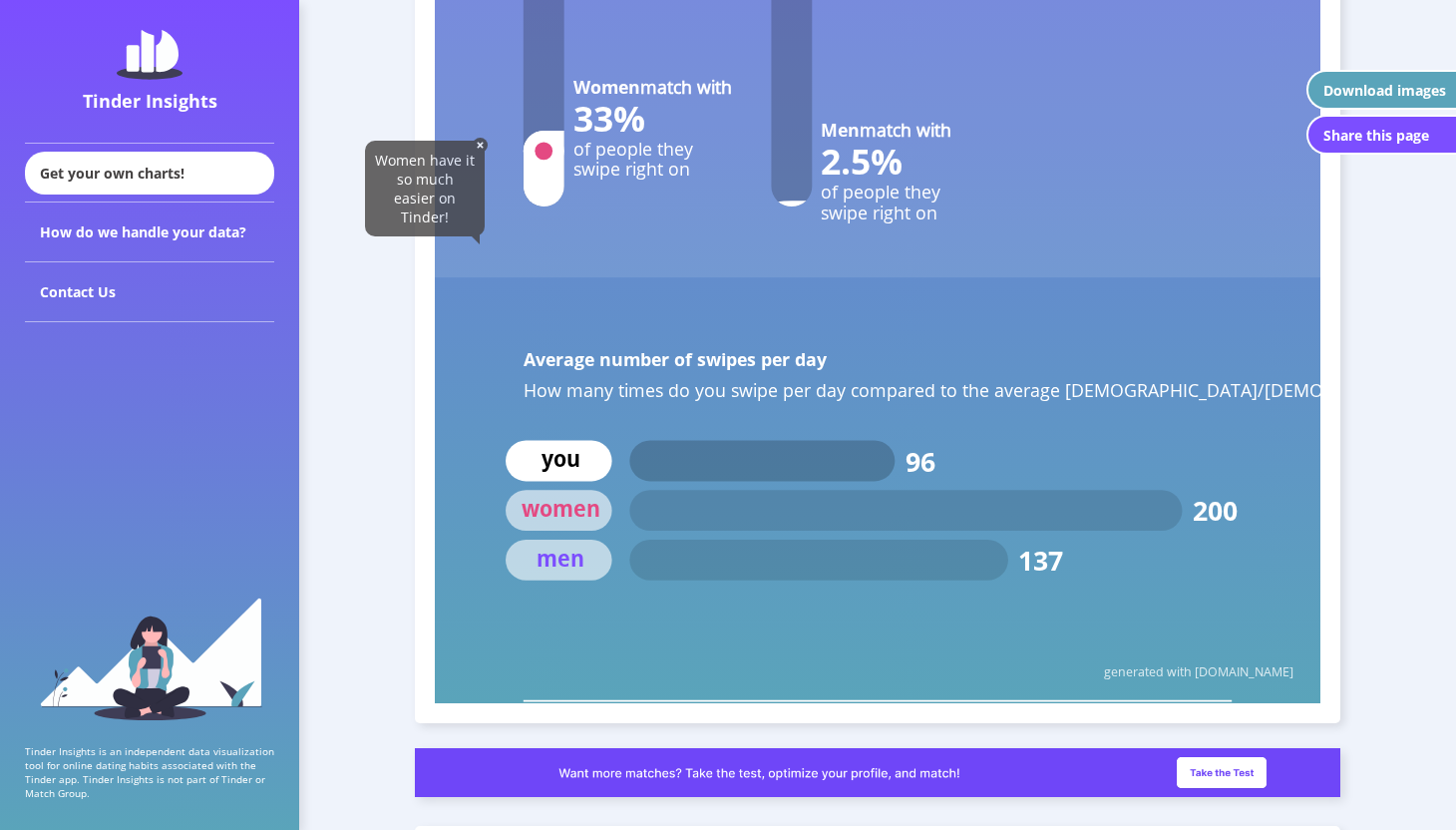 scroll, scrollTop: 8748, scrollLeft: 0, axis: vertical 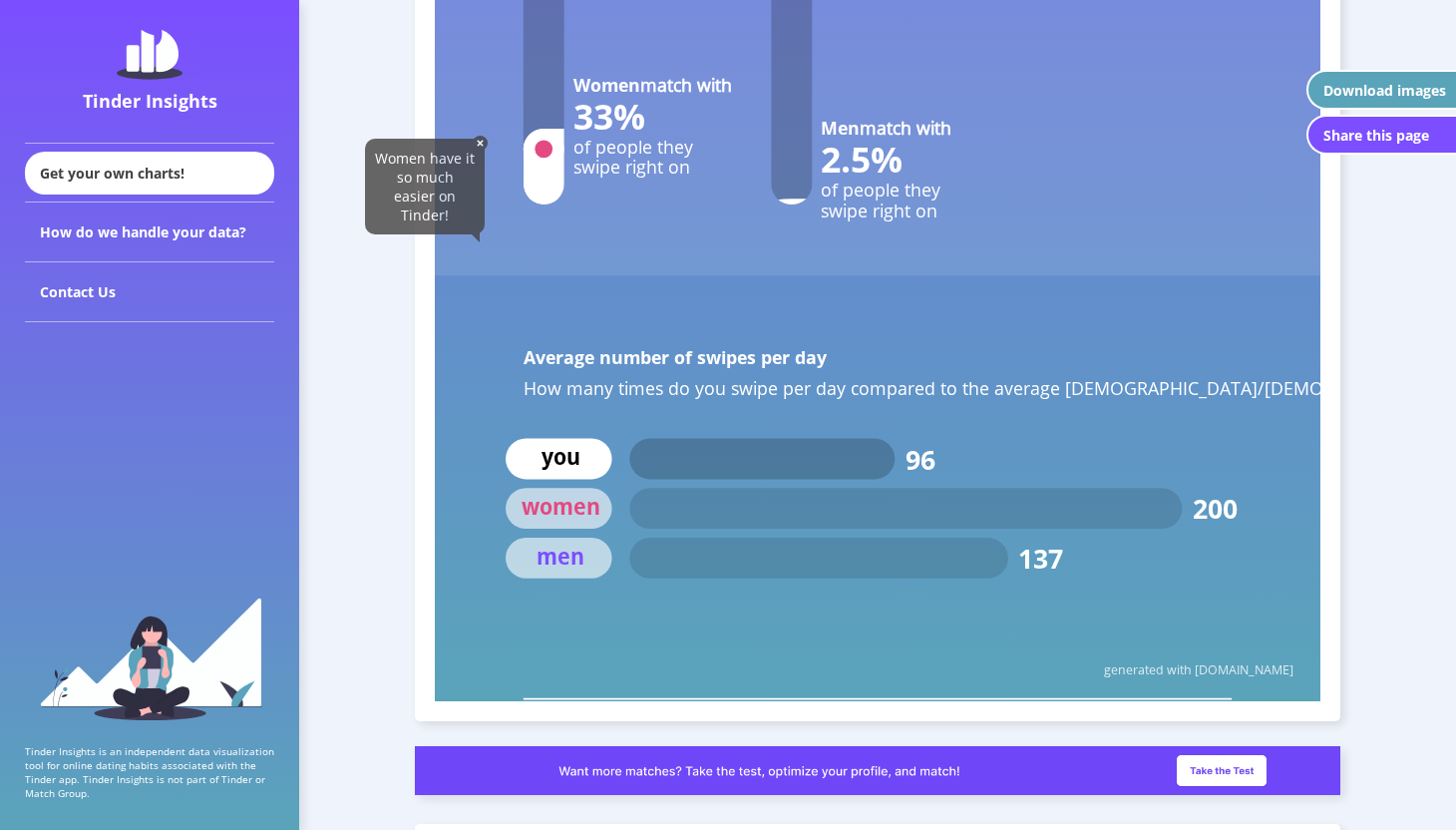 click at bounding box center (480, 143) 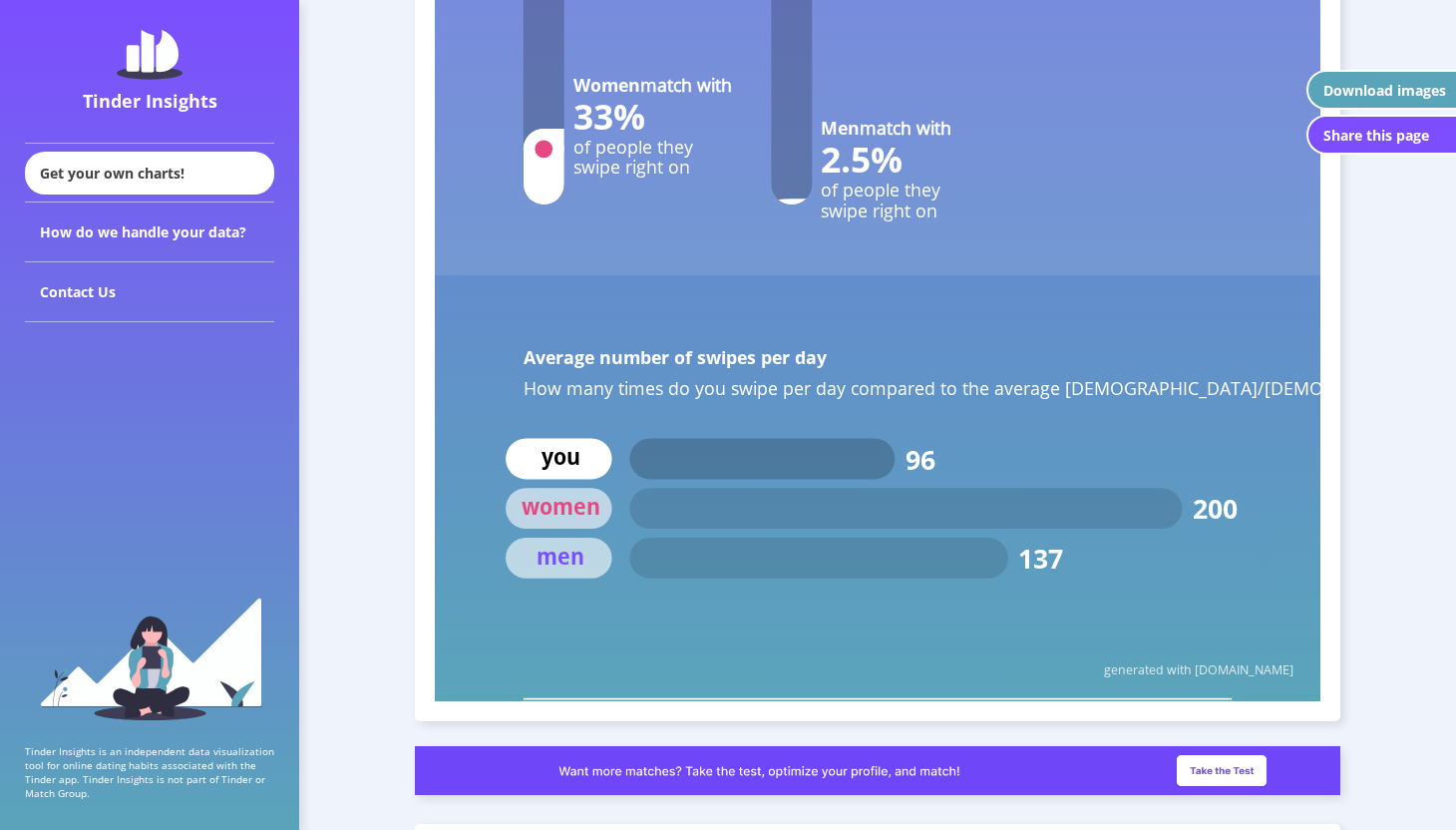 click on "Looks like your profile could use some help. Click  here  for some tips. That's 1 date for every 4654 right swipes! Your Tinder Insights You swiped  13972  times left swipes  4665 9307 right swipes 591 matches 8716 no match  228 chats 363 no chats  2 dates 226 never met  0 relationships 2 casual sex  0 no spark  0 marriages [DEMOGRAPHIC_DATA] on Tinder for 175 days generated with [DOMAIN_NAME] Edit/Remove data What did you do sweetheart? No better plans for [DATE]? Your Activity You spent days on Tinder 175 You  opened  the app on 149 days and  didn't open  it on 26 days Longest Inactive Period ? You went  12 days  without opening the app You  swiped  on 145 days You  chatted  on 61 days on  3 days  you just opened the app  but didn't swipe or chat Number of times you opened the app on each day since registration [DATE] [DATE] [DATE] [DATE] [DATE] 0 121 [DATE] - WHO announces global pandemic Your swipes You've reached the  swipe limit  times 16 the limit is 100  right swipes  per day  [PERSON_NAME]" at bounding box center [878, -2604] 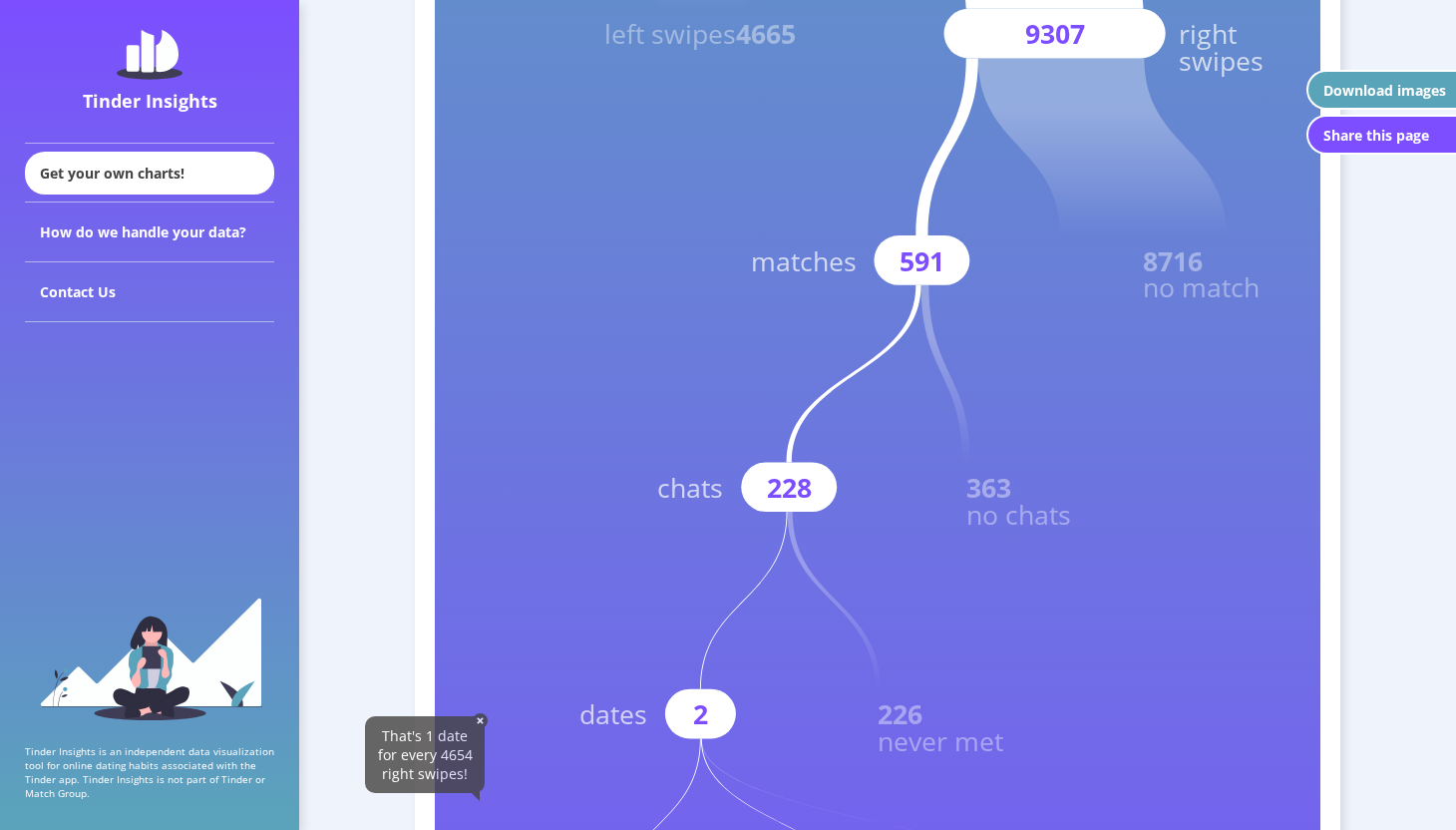 scroll, scrollTop: 0, scrollLeft: 0, axis: both 